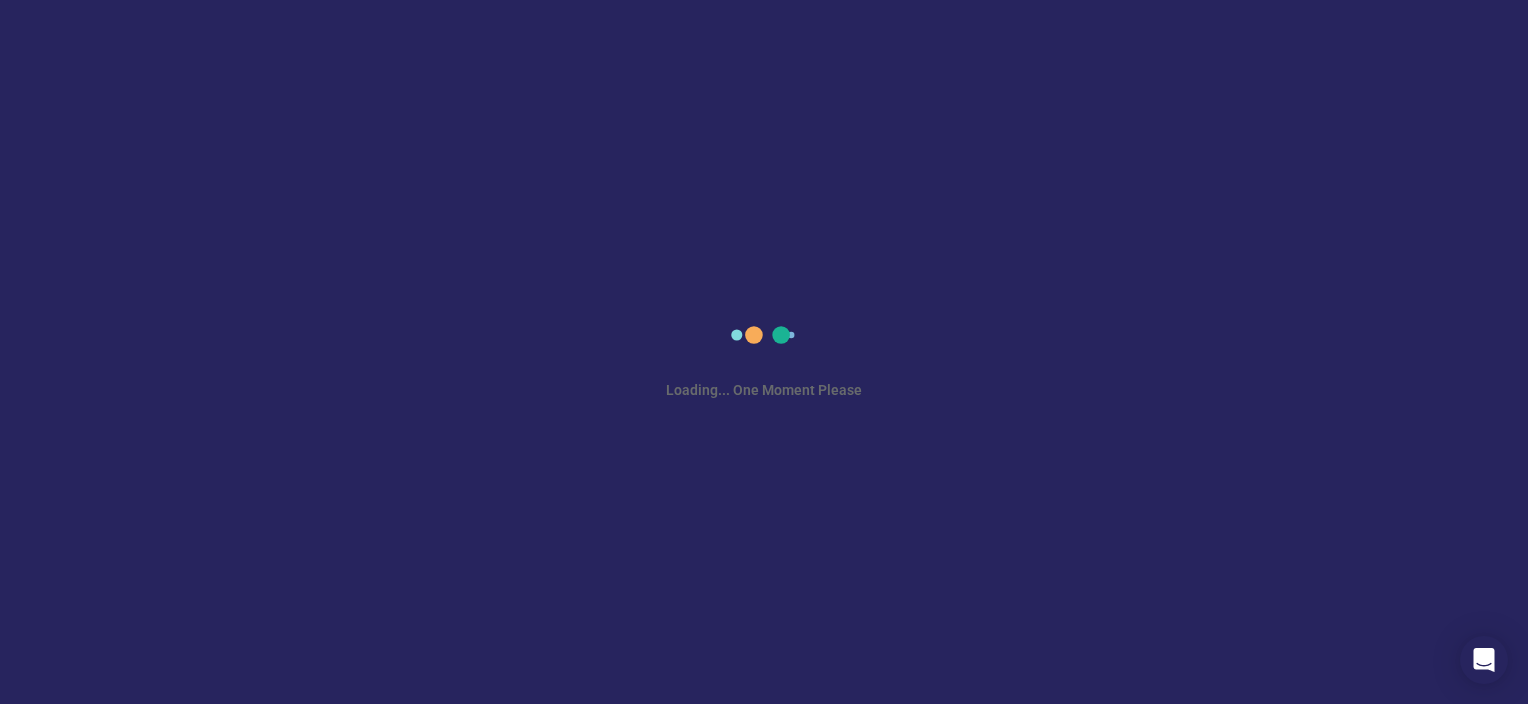 scroll, scrollTop: 0, scrollLeft: 0, axis: both 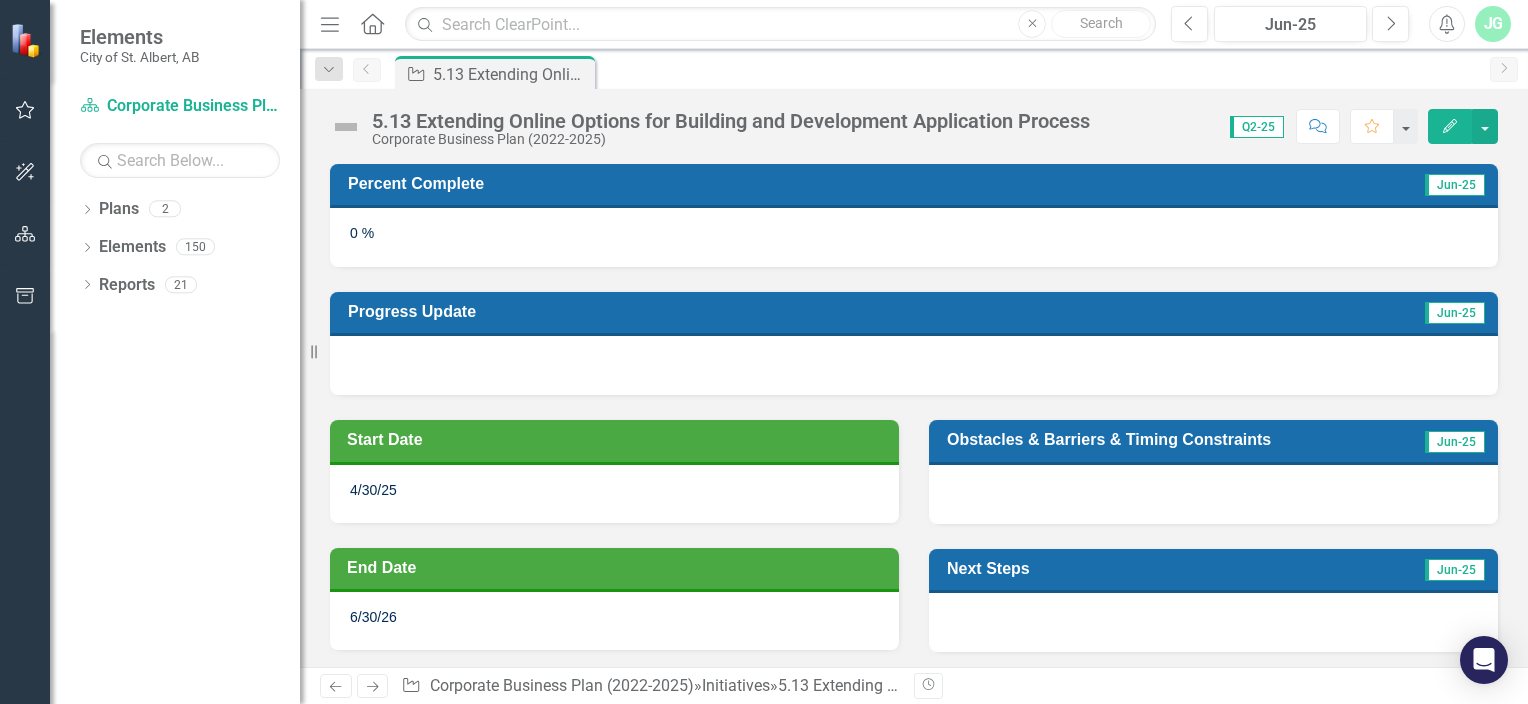click at bounding box center [1450, 126] 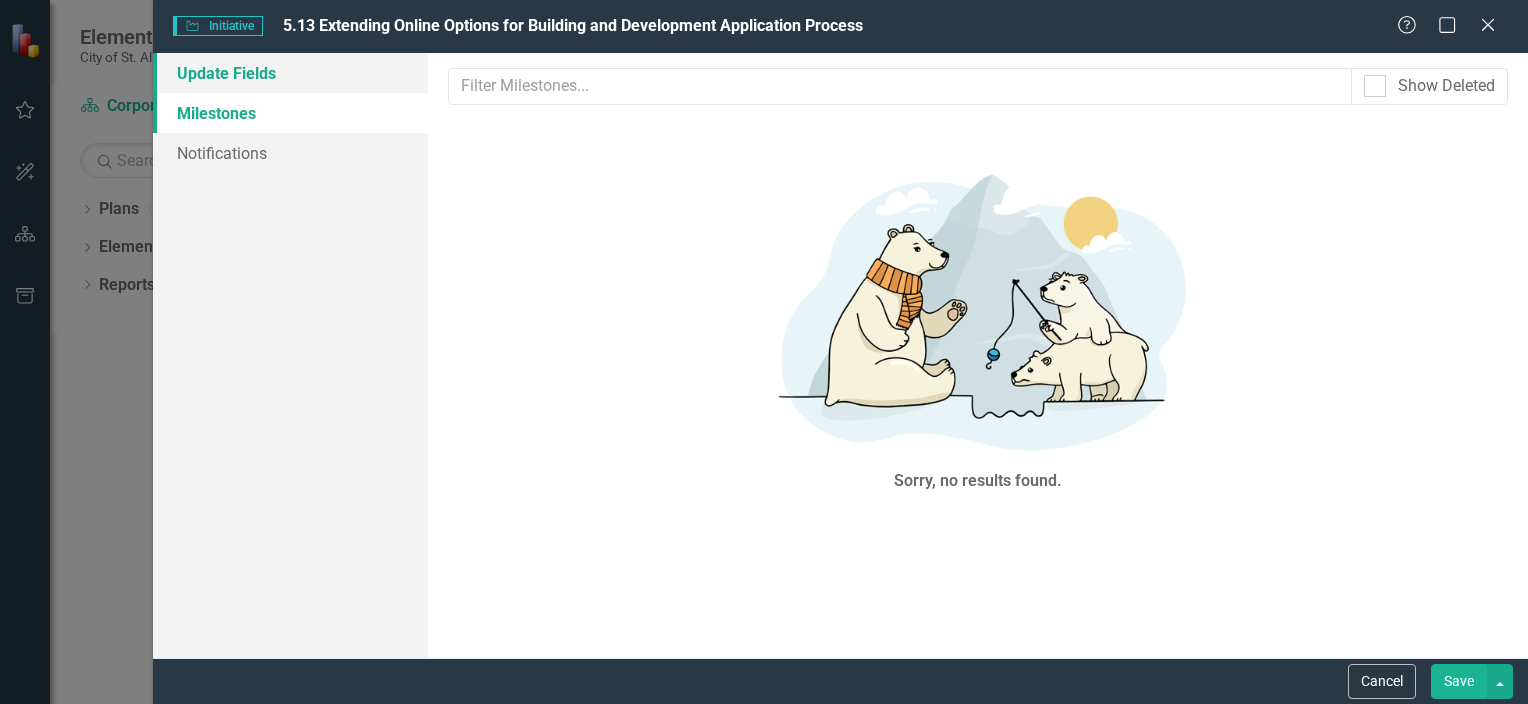 click on "Update Fields" at bounding box center (290, 73) 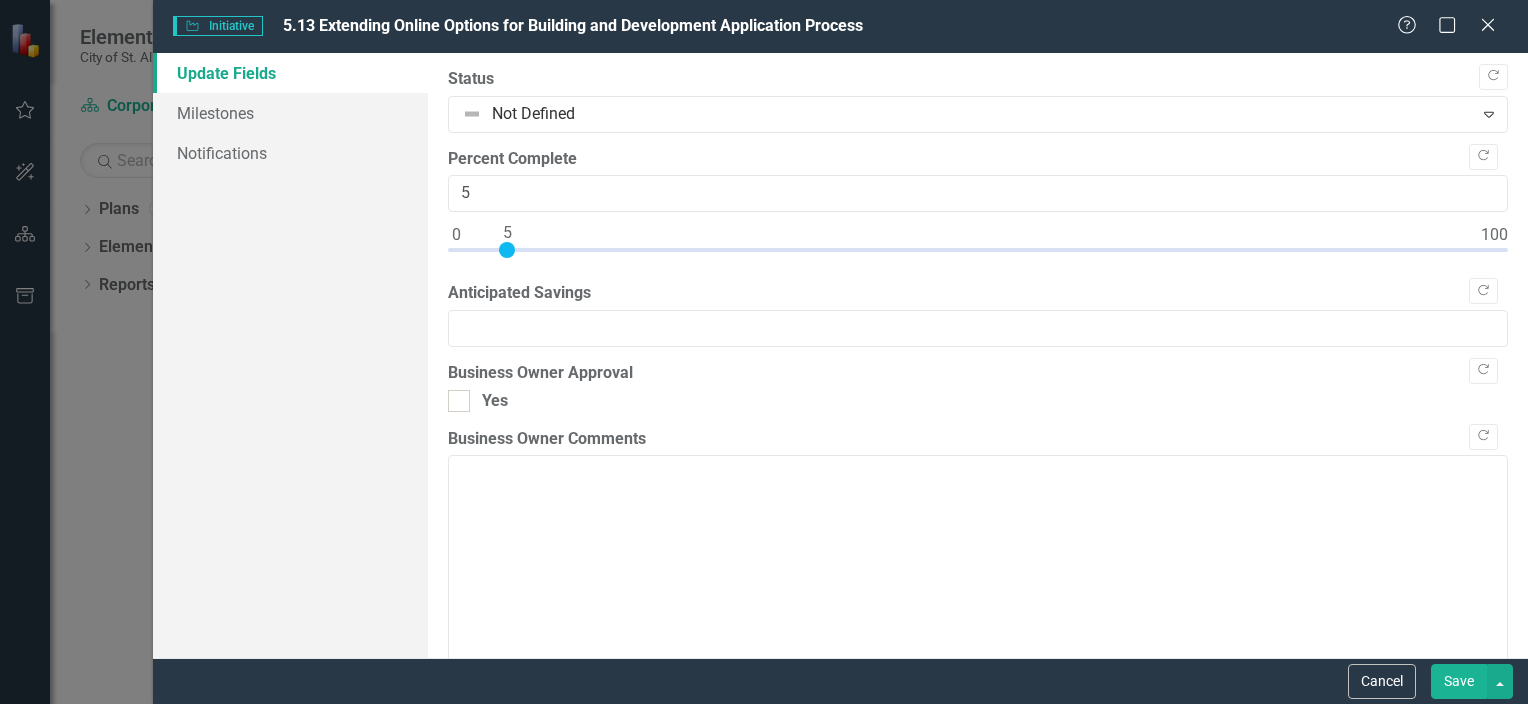 drag, startPoint x: 458, startPoint y: 252, endPoint x: 513, endPoint y: 252, distance: 55 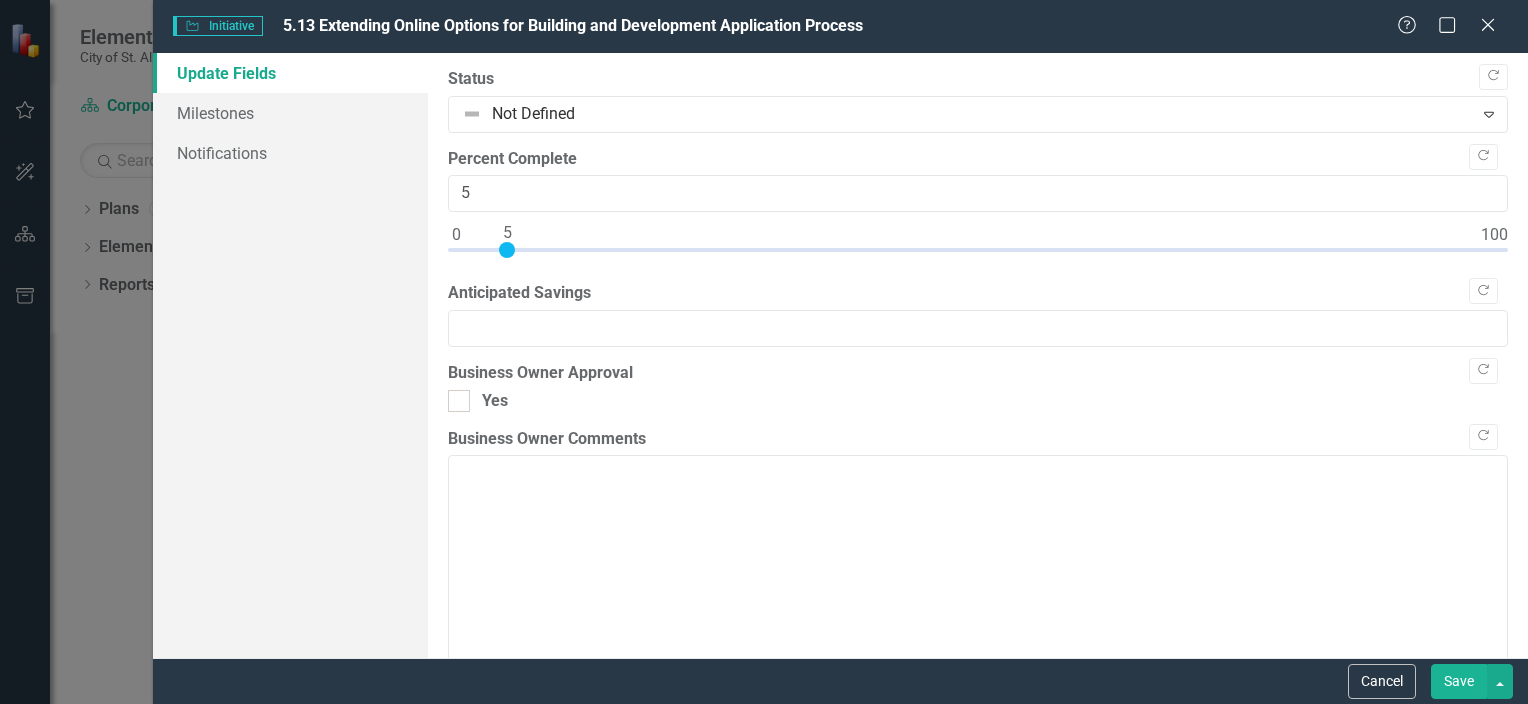 click on "Save" at bounding box center [1459, 681] 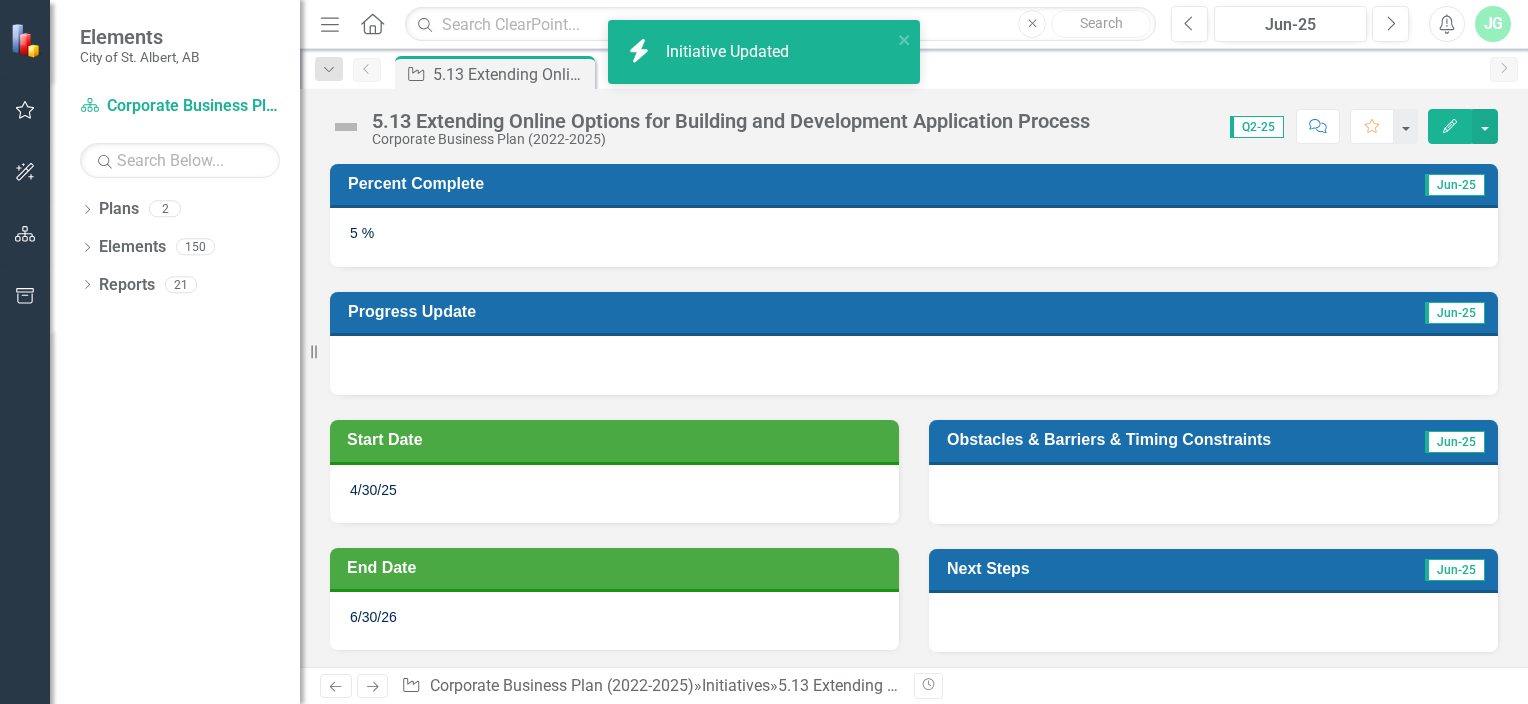 click at bounding box center [914, 365] 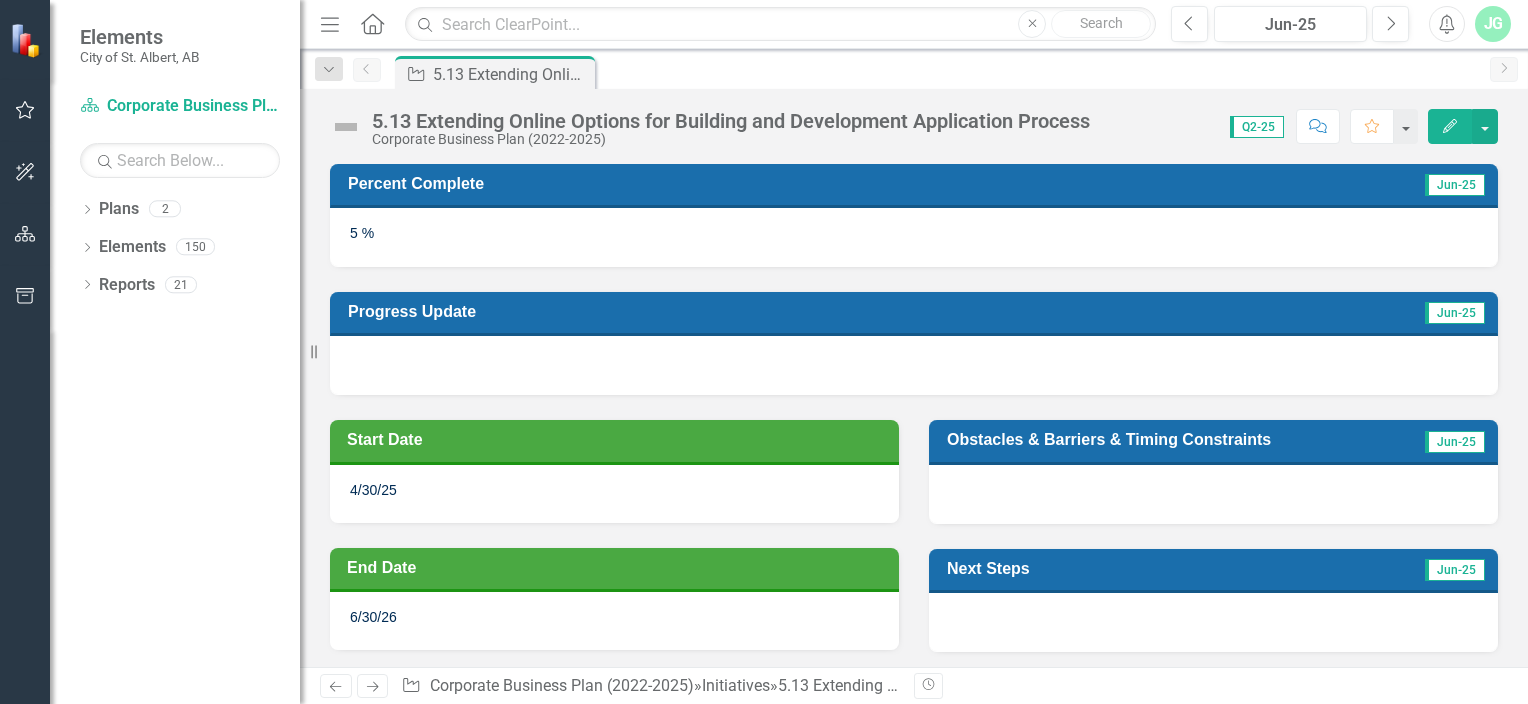 click at bounding box center (1450, 126) 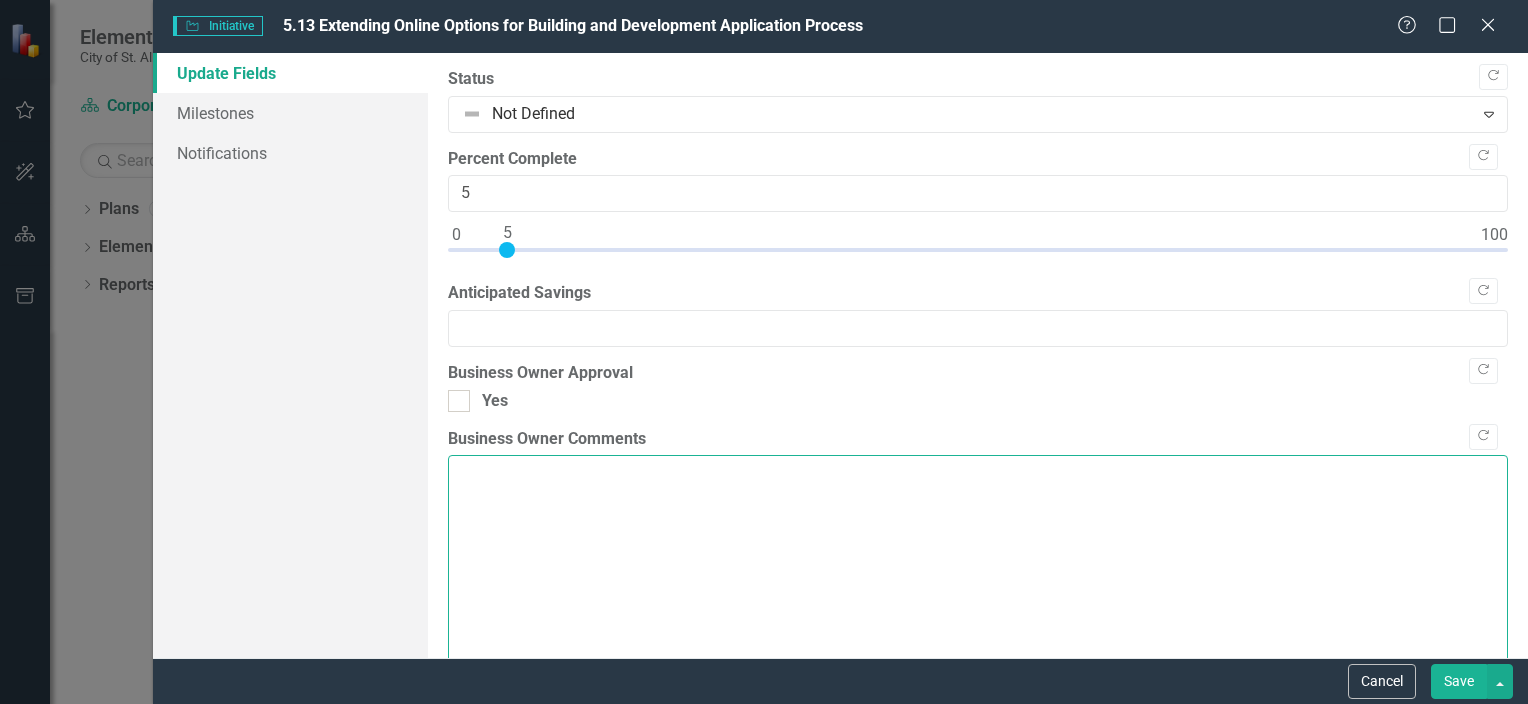click on "Business Owner Comments" at bounding box center (978, 576) 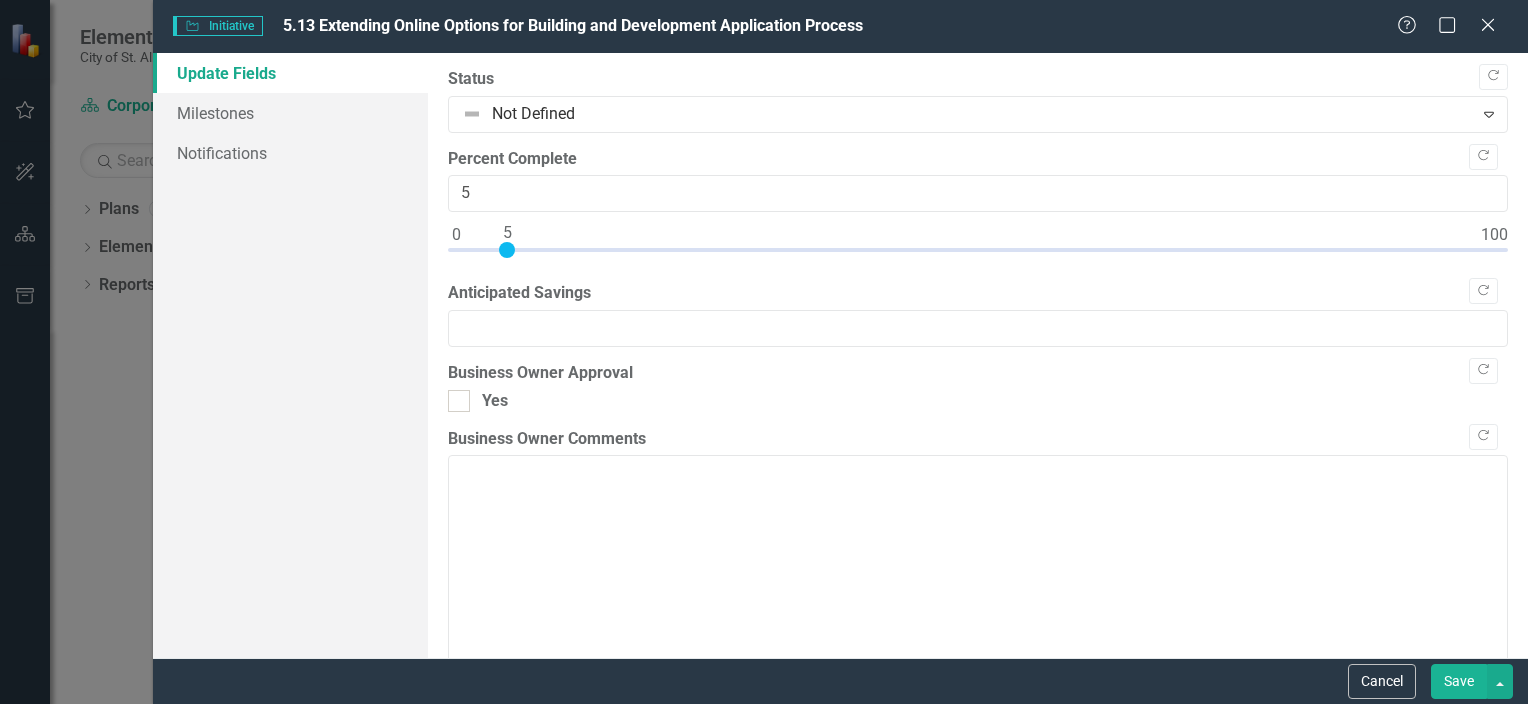 click on "Save" at bounding box center [1459, 681] 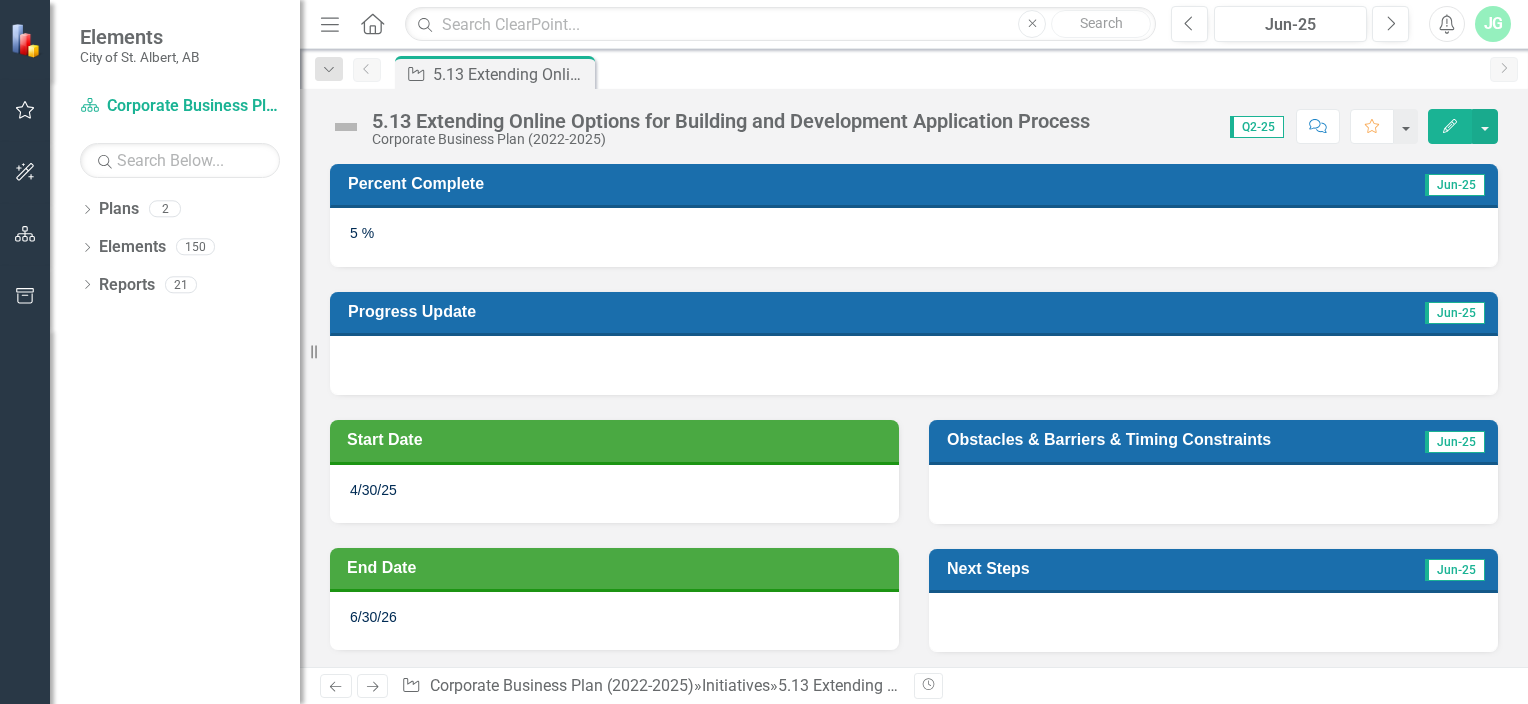 click at bounding box center [914, 365] 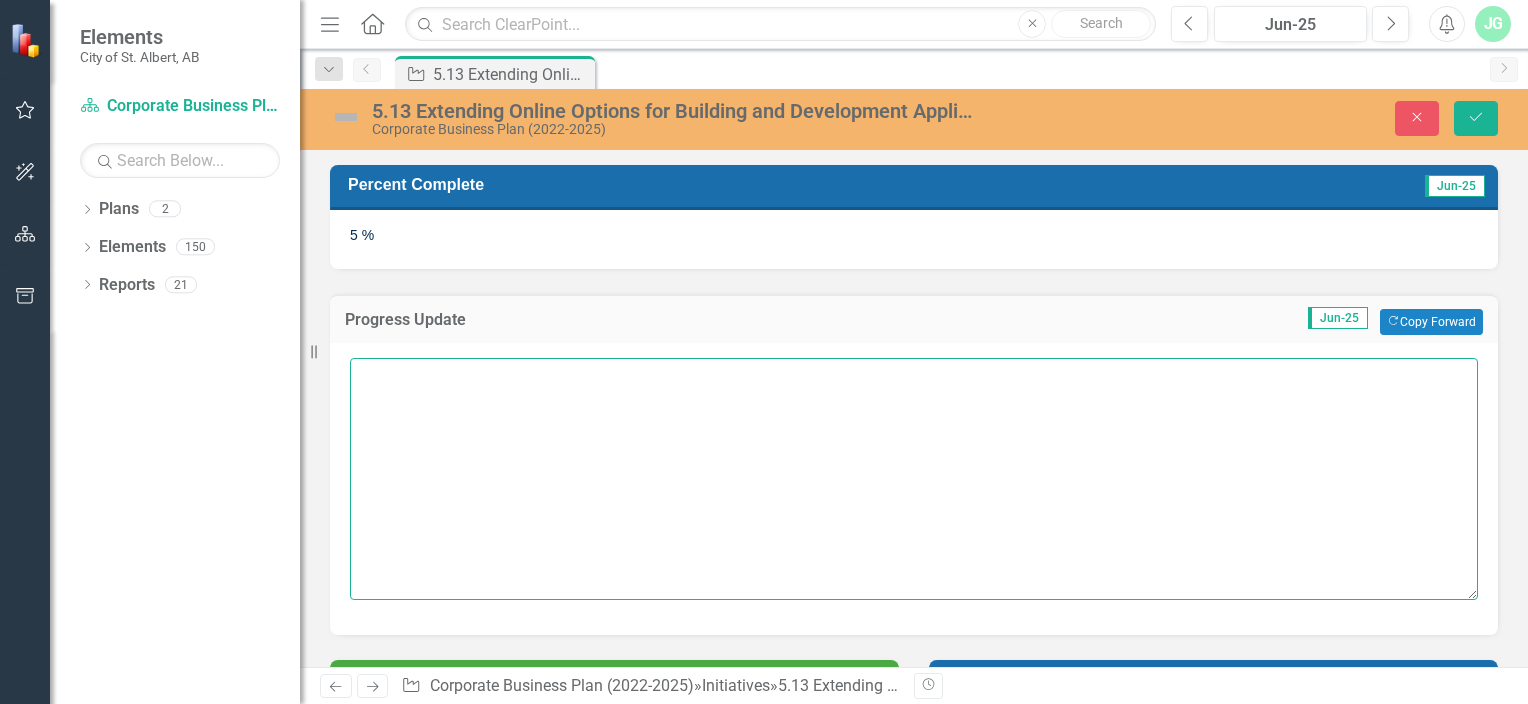 click at bounding box center (914, 479) 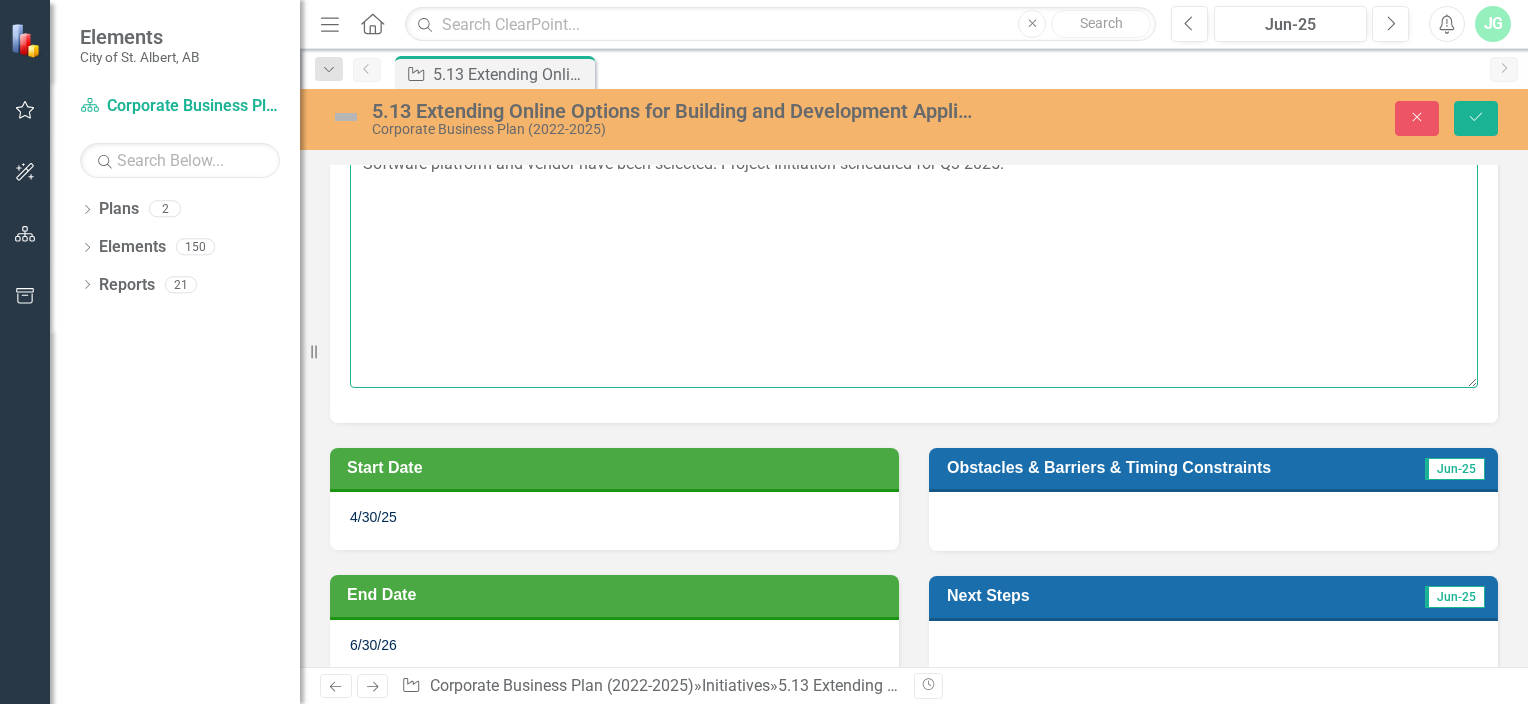 scroll, scrollTop: 219, scrollLeft: 0, axis: vertical 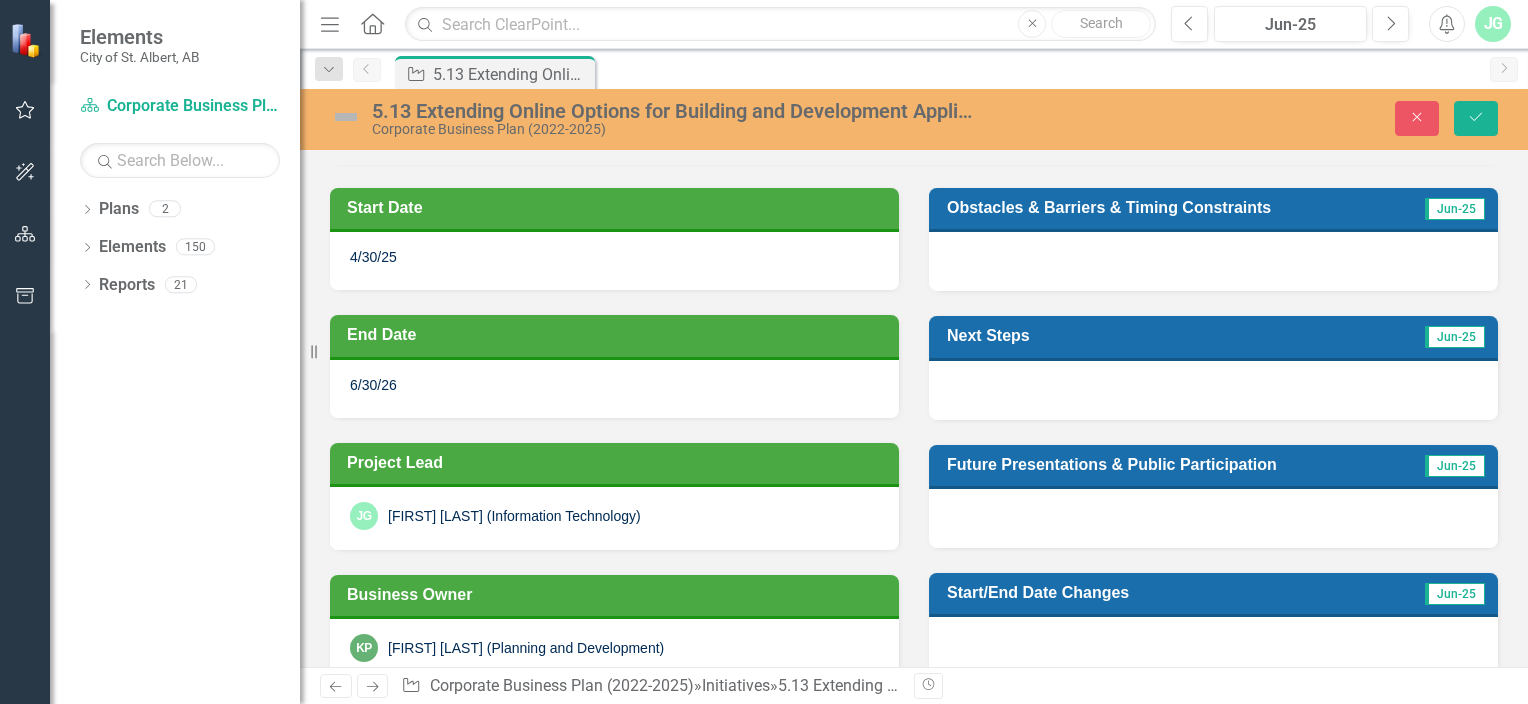 drag, startPoint x: 1520, startPoint y: 389, endPoint x: 1060, endPoint y: 112, distance: 536.96277 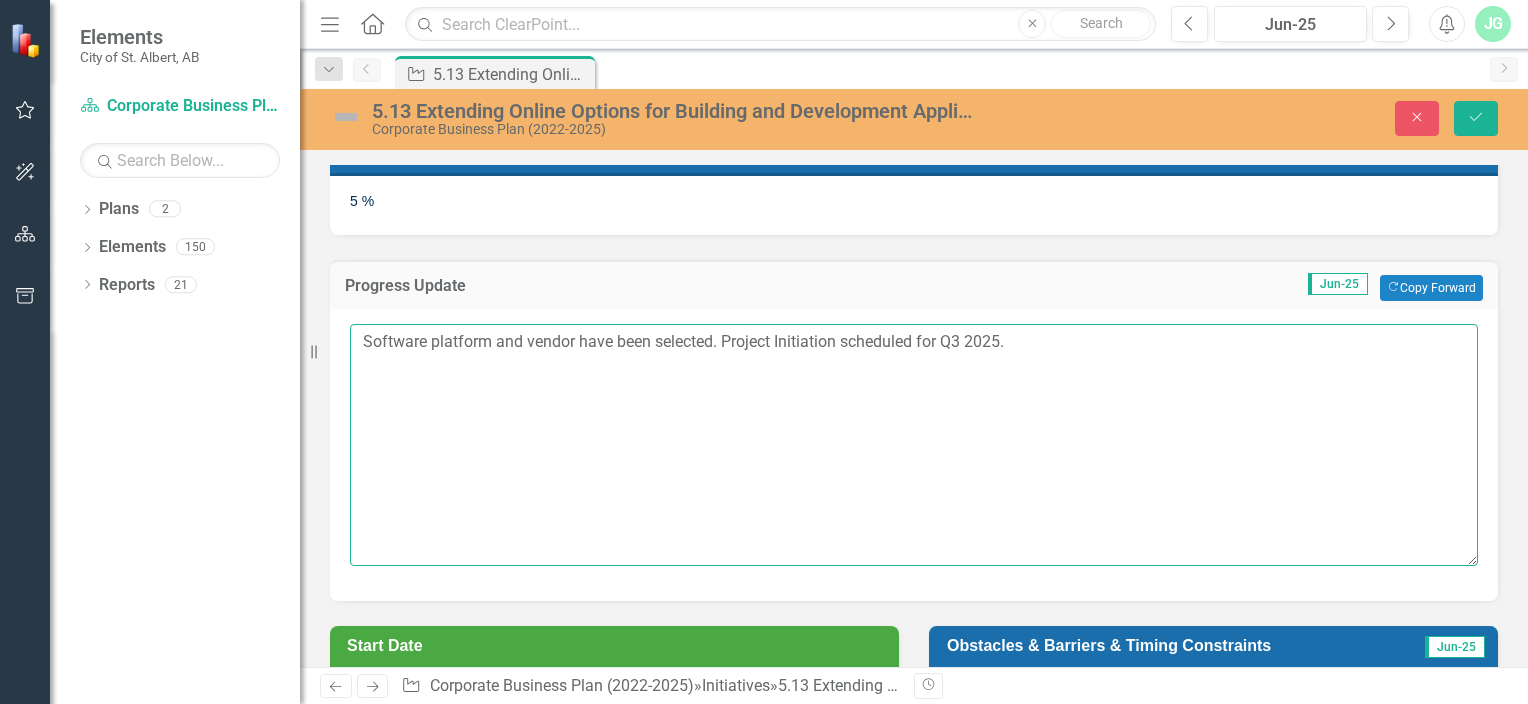 click on "Software platform and vendor have been selected. Project Initiation scheduled for Q3 2025." at bounding box center [914, 445] 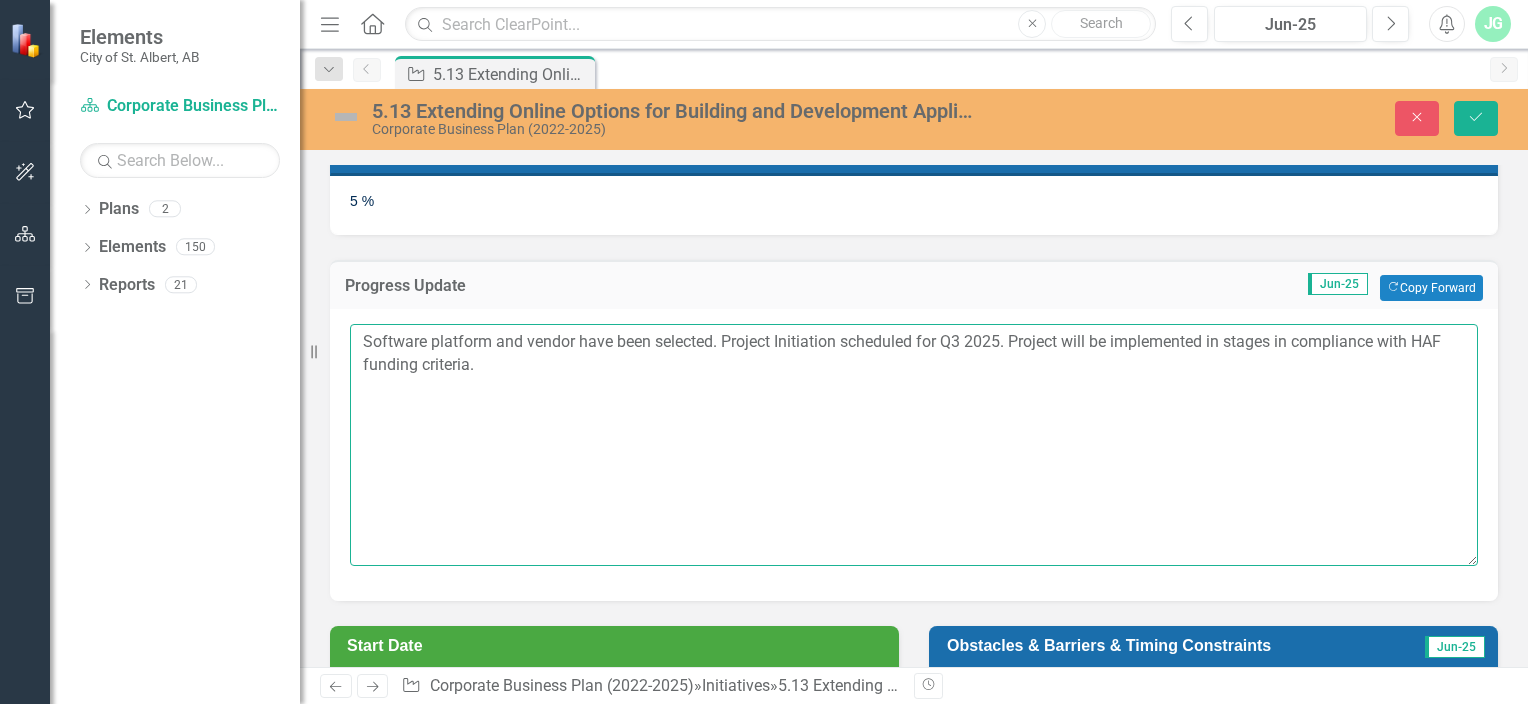 scroll, scrollTop: 472, scrollLeft: 0, axis: vertical 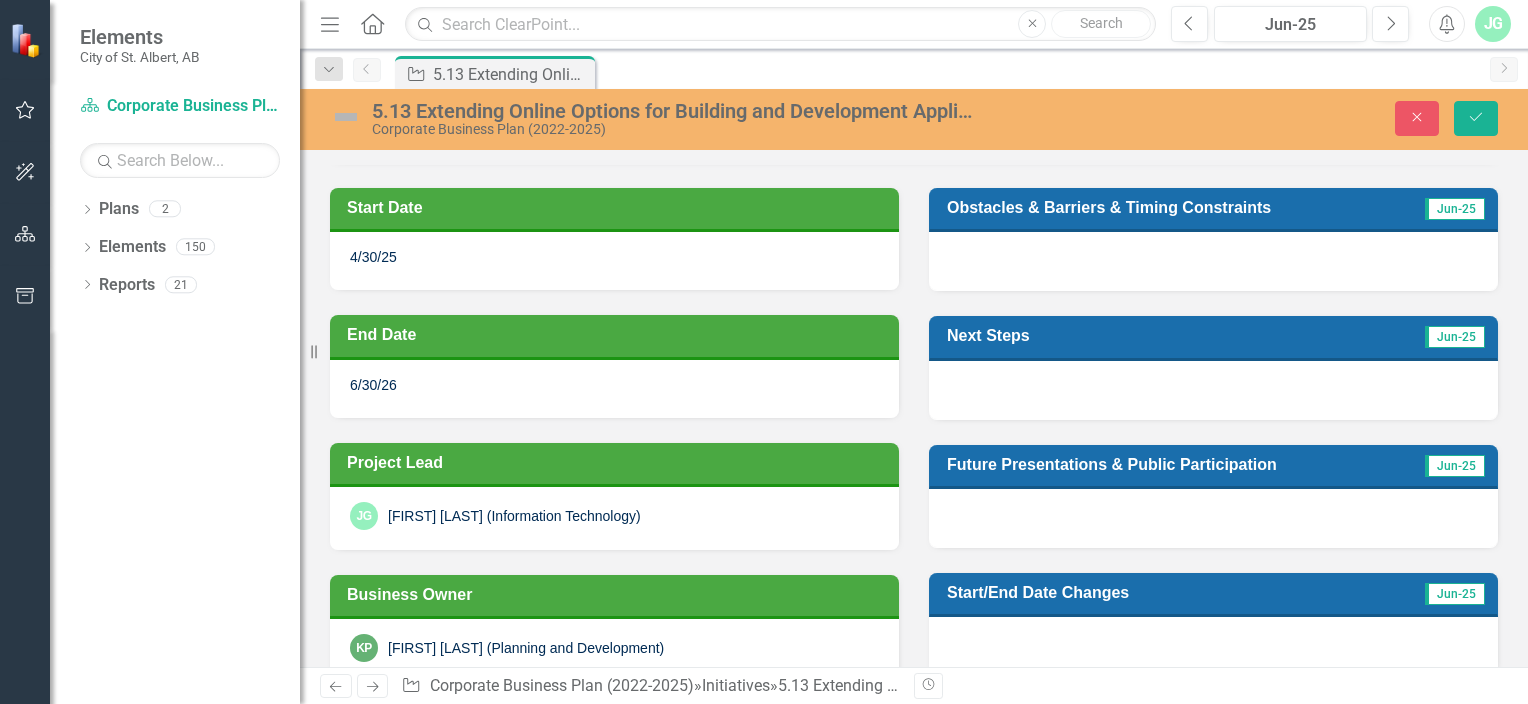 type on "Software platform and vendor have been selected. Project Initiation scheduled for Q3 2025. Project will be implemented in stages in compliance with HAF funding criteria." 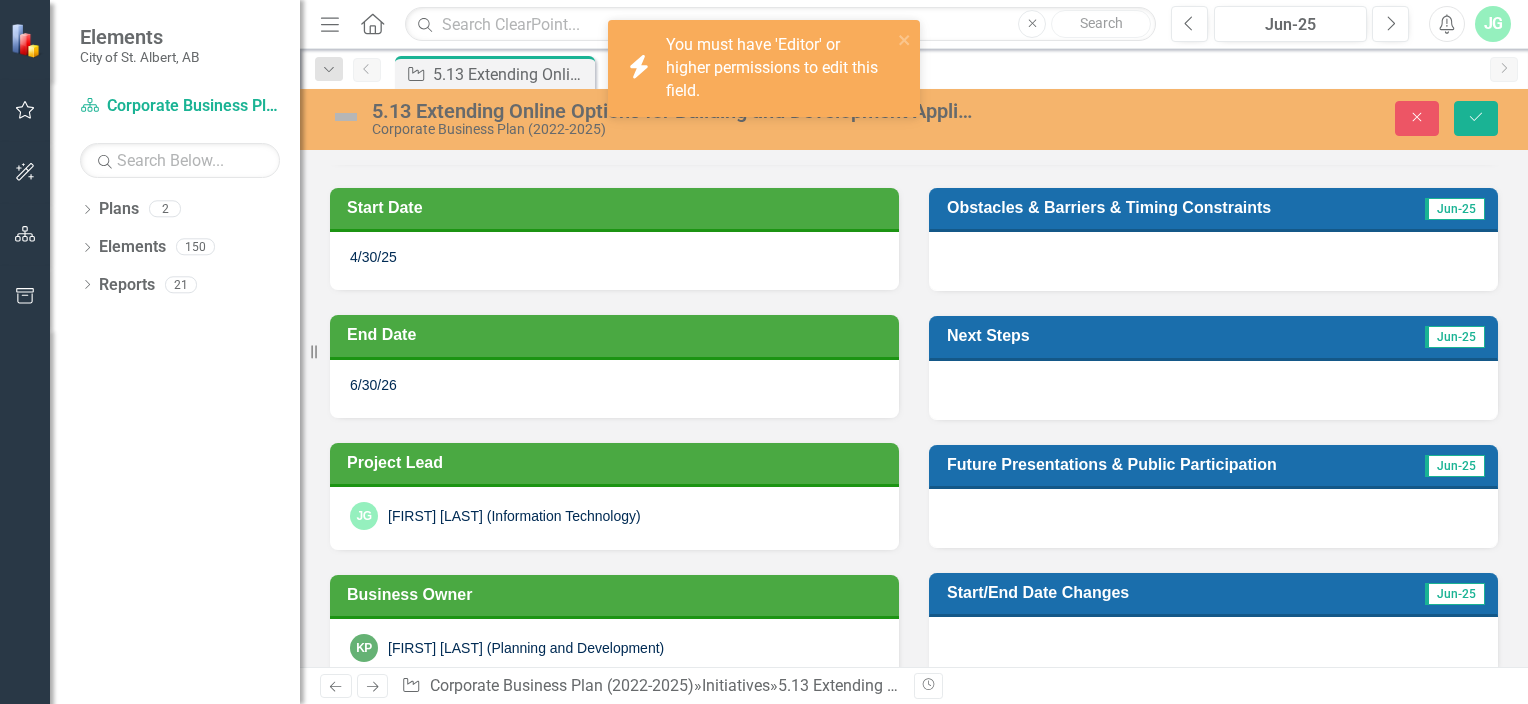 click on "6/30/26" at bounding box center [373, 385] 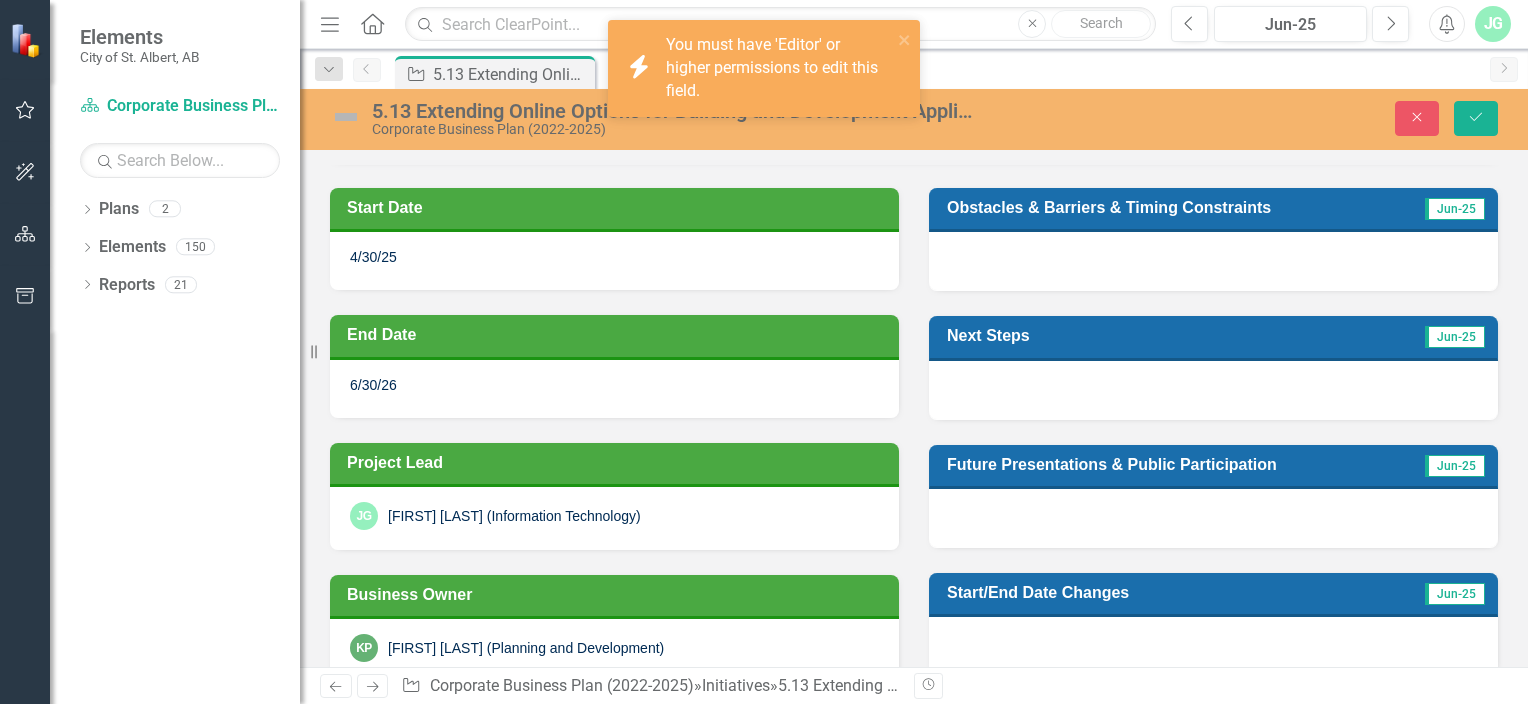 click on "6/30/26" at bounding box center [373, 385] 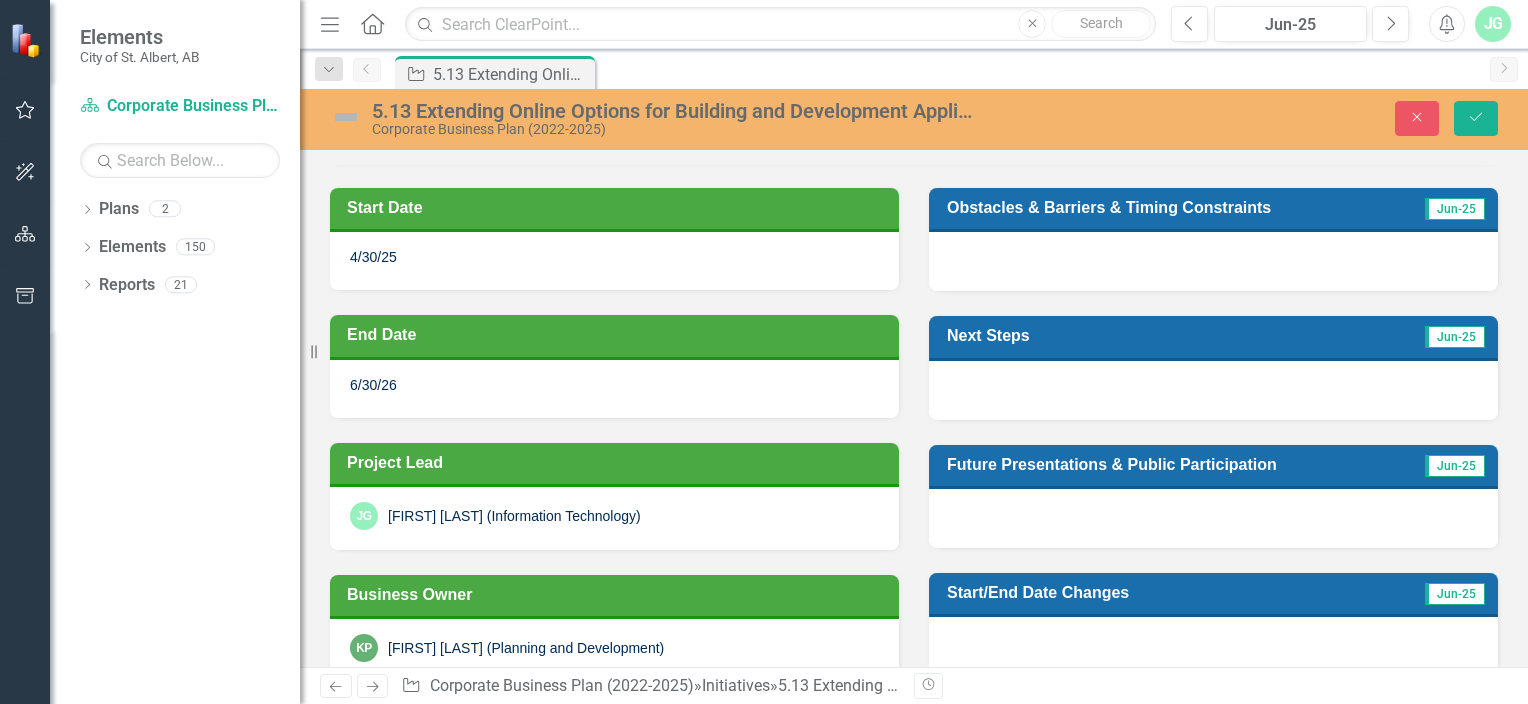 click at bounding box center (1213, 390) 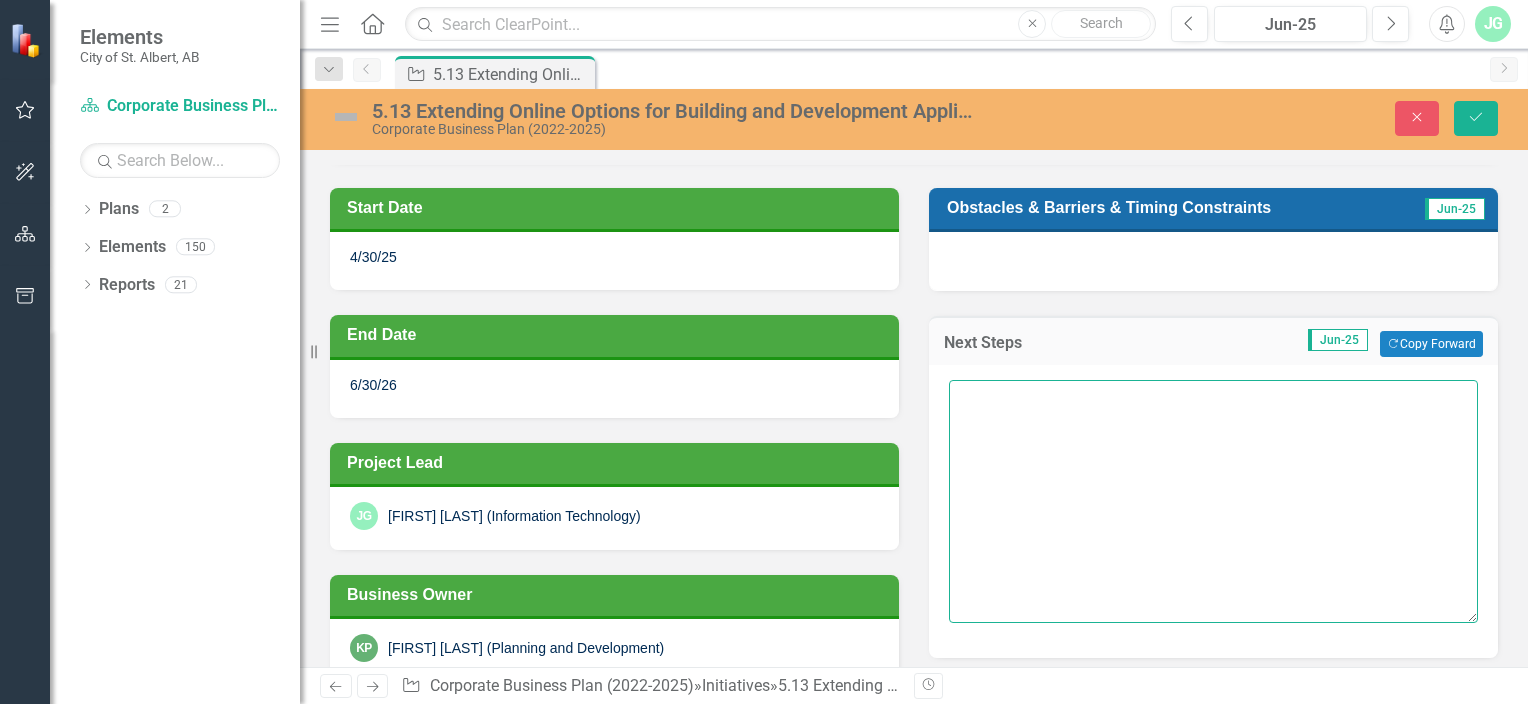 click at bounding box center [1213, 501] 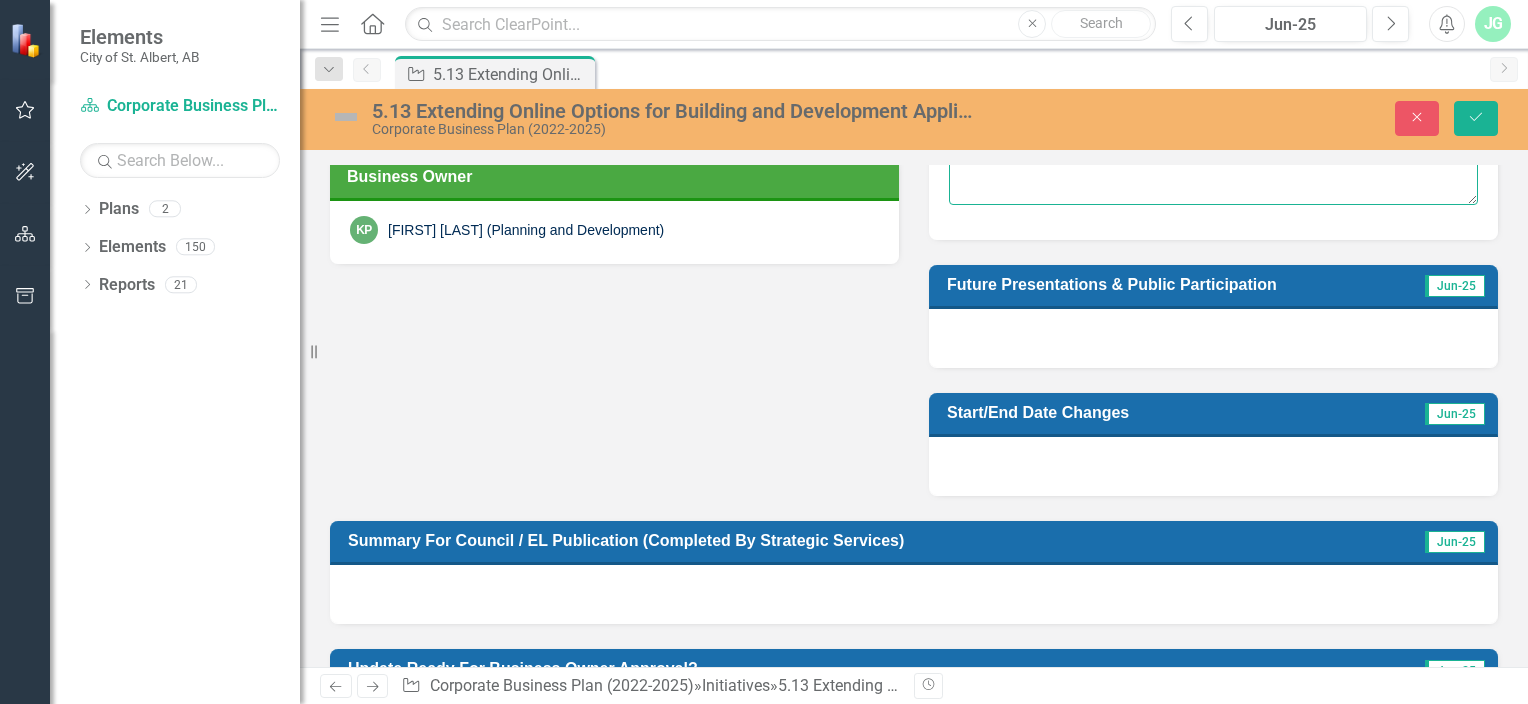 scroll, scrollTop: 892, scrollLeft: 0, axis: vertical 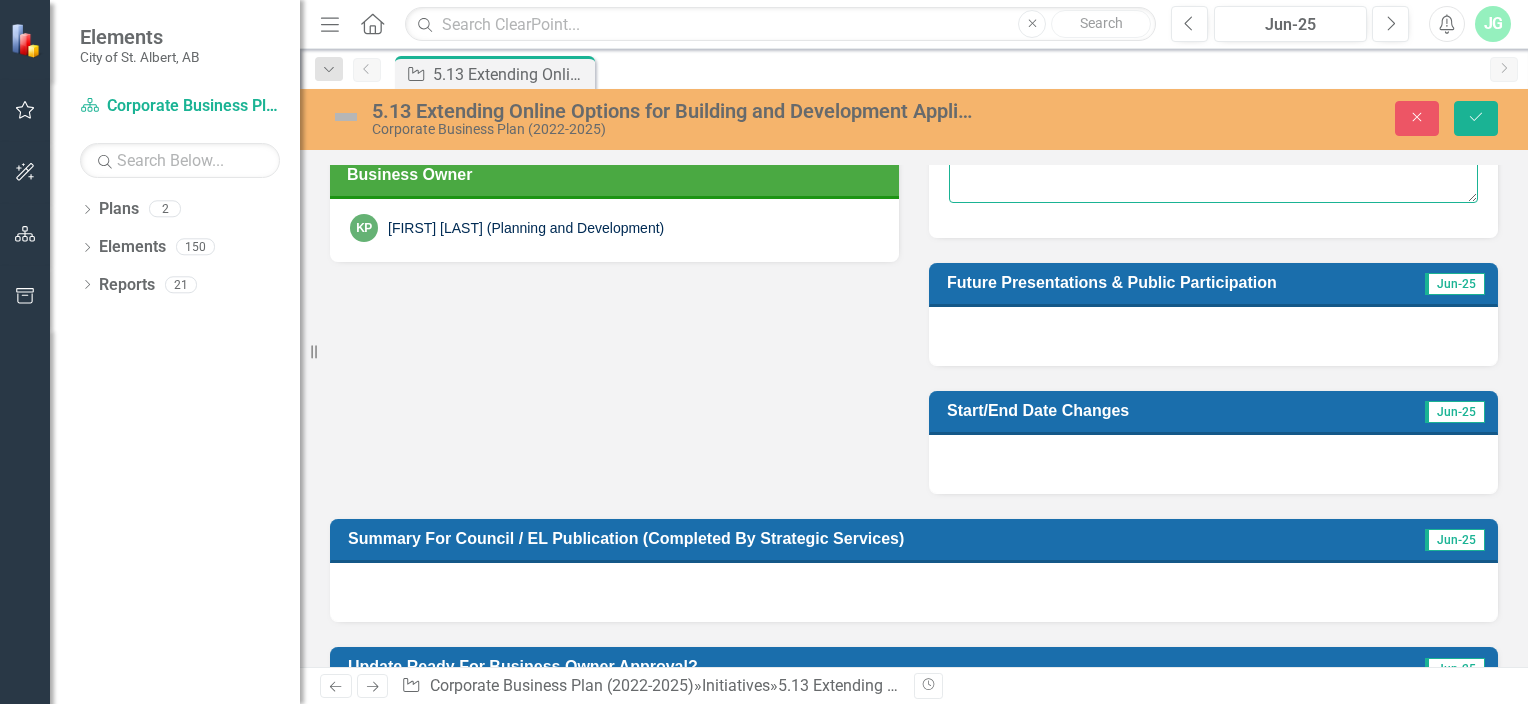 type on "Project initiation scheduled for Q3 with stage 1 implementation in Q4 2025." 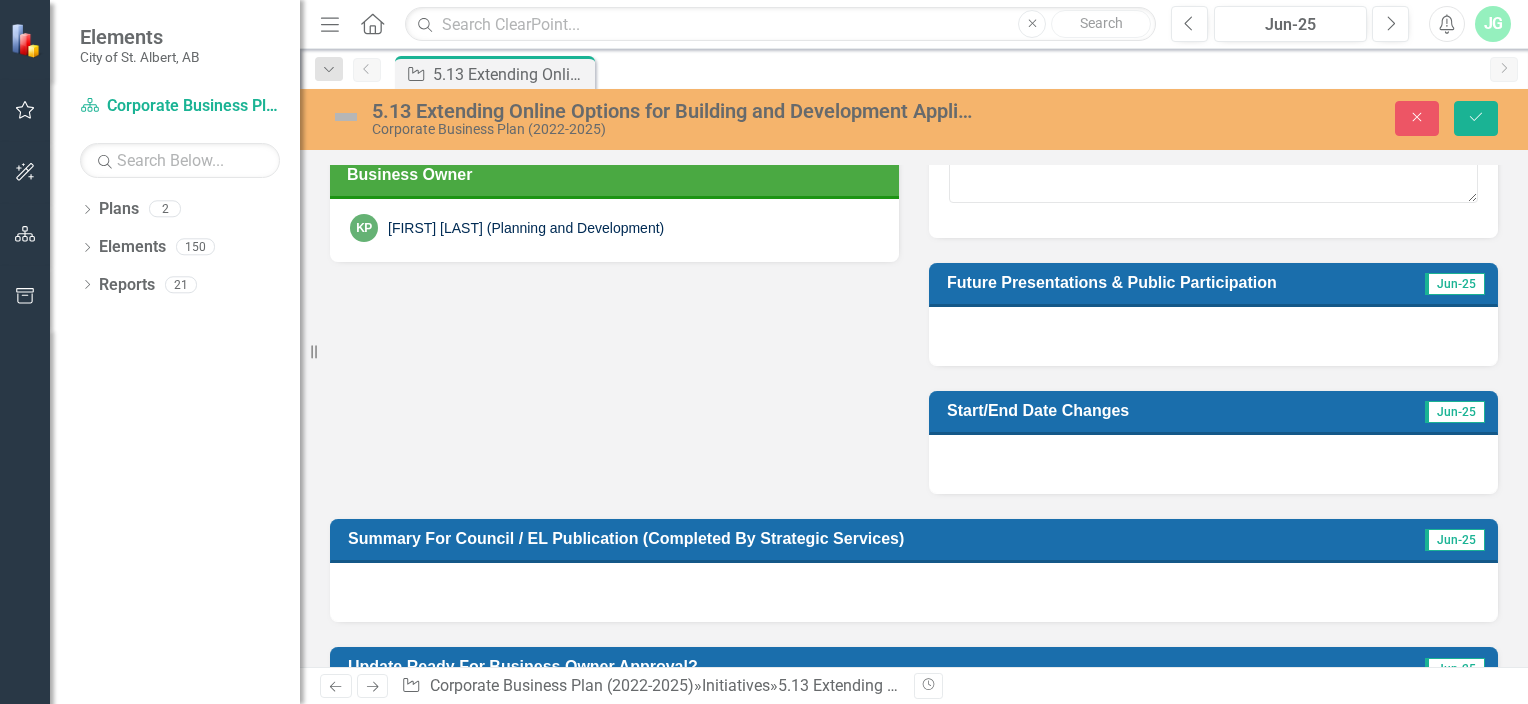 click at bounding box center [1213, 464] 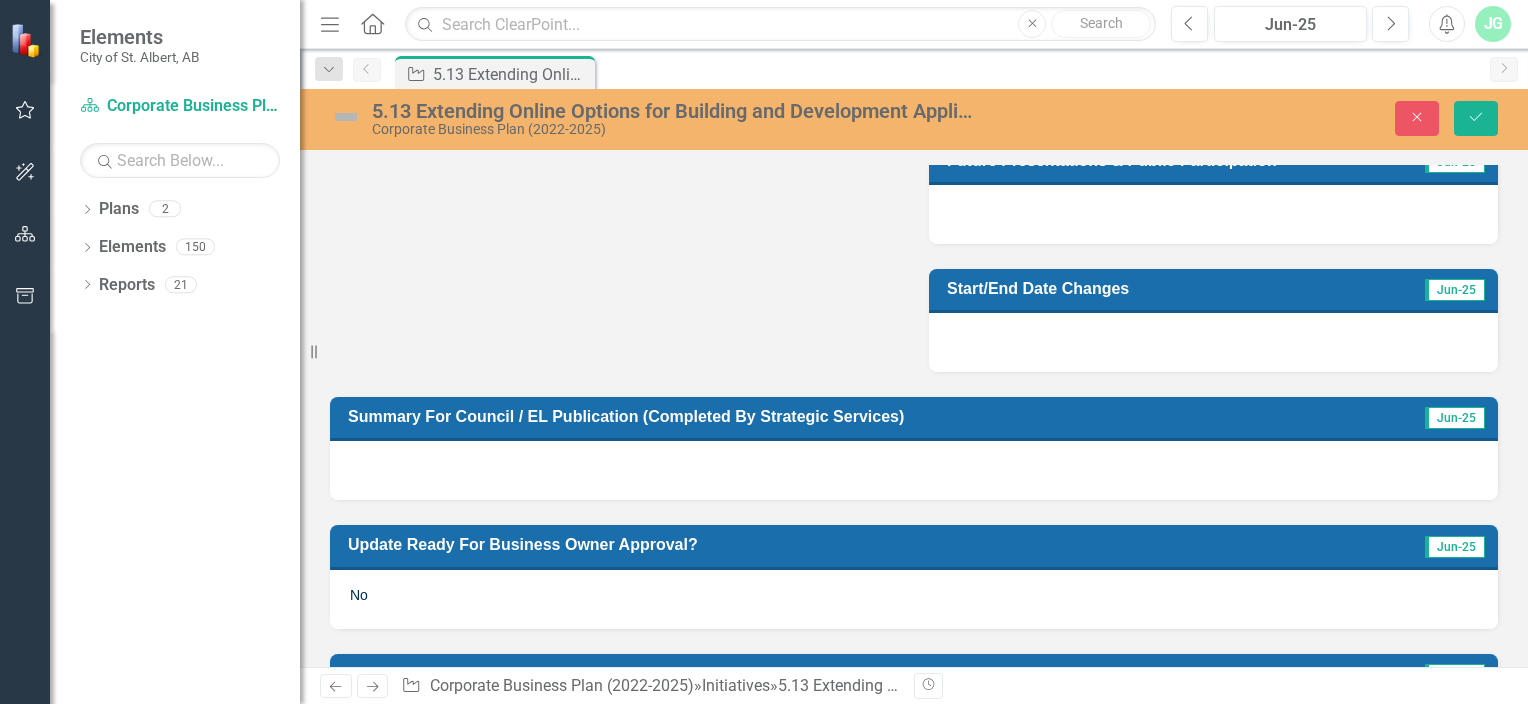 scroll, scrollTop: 1019, scrollLeft: 0, axis: vertical 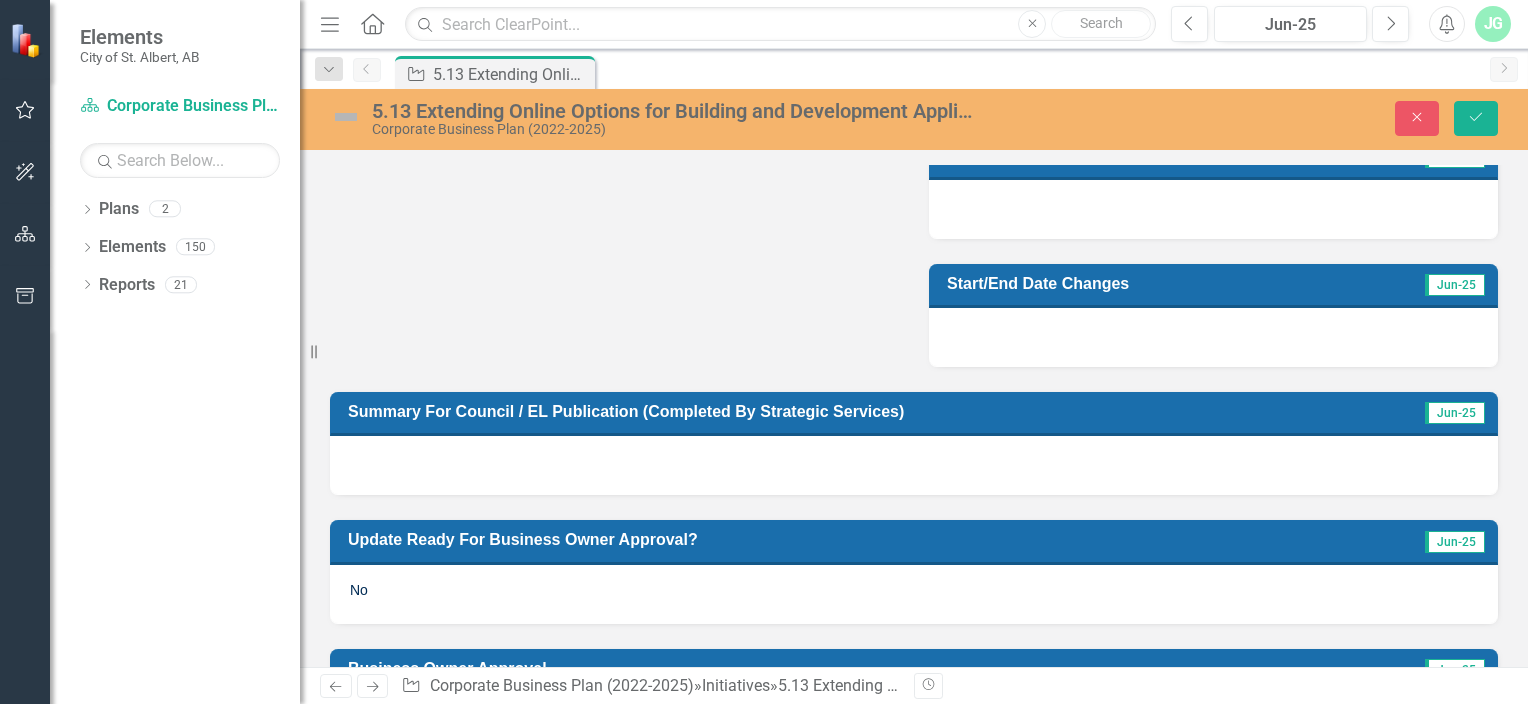 click on "No" at bounding box center (359, 590) 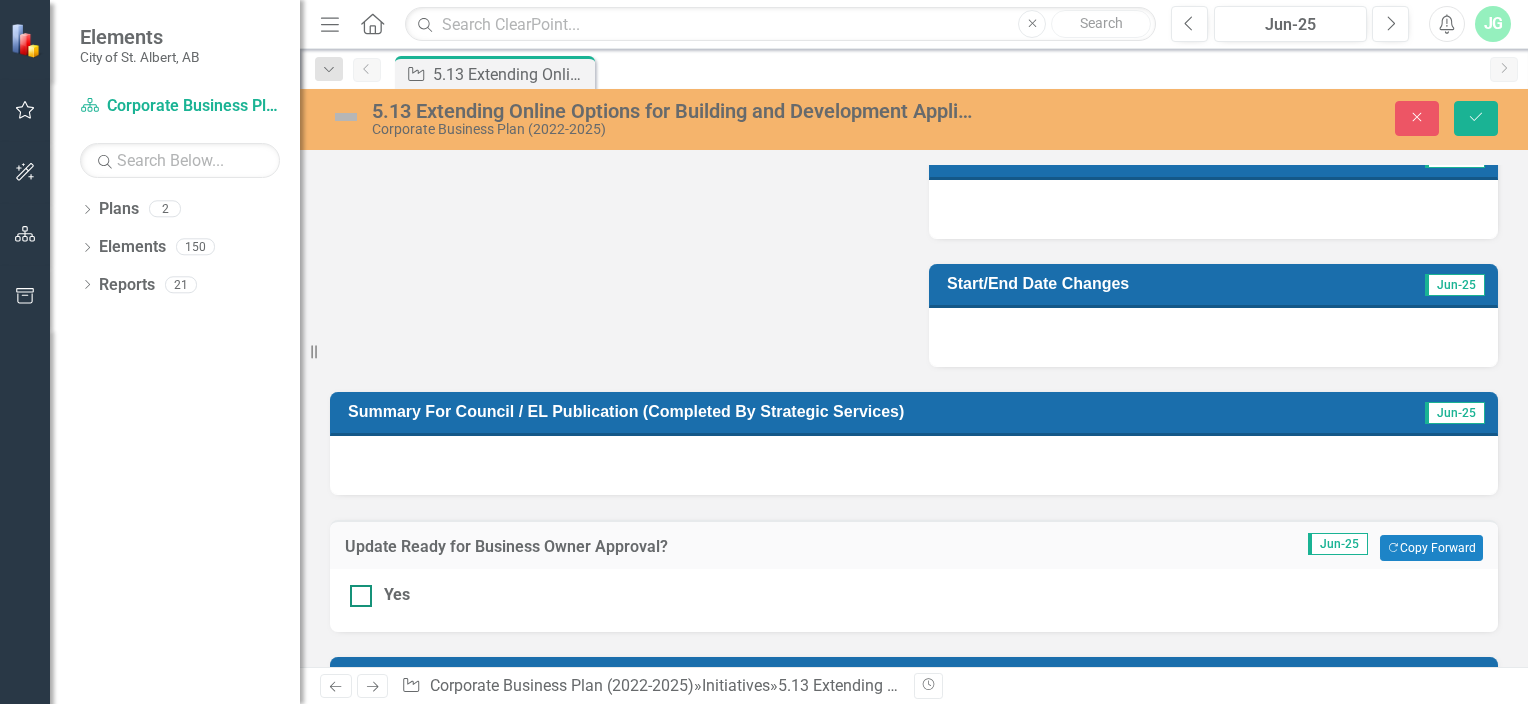 click on "Yes" at bounding box center (914, 600) 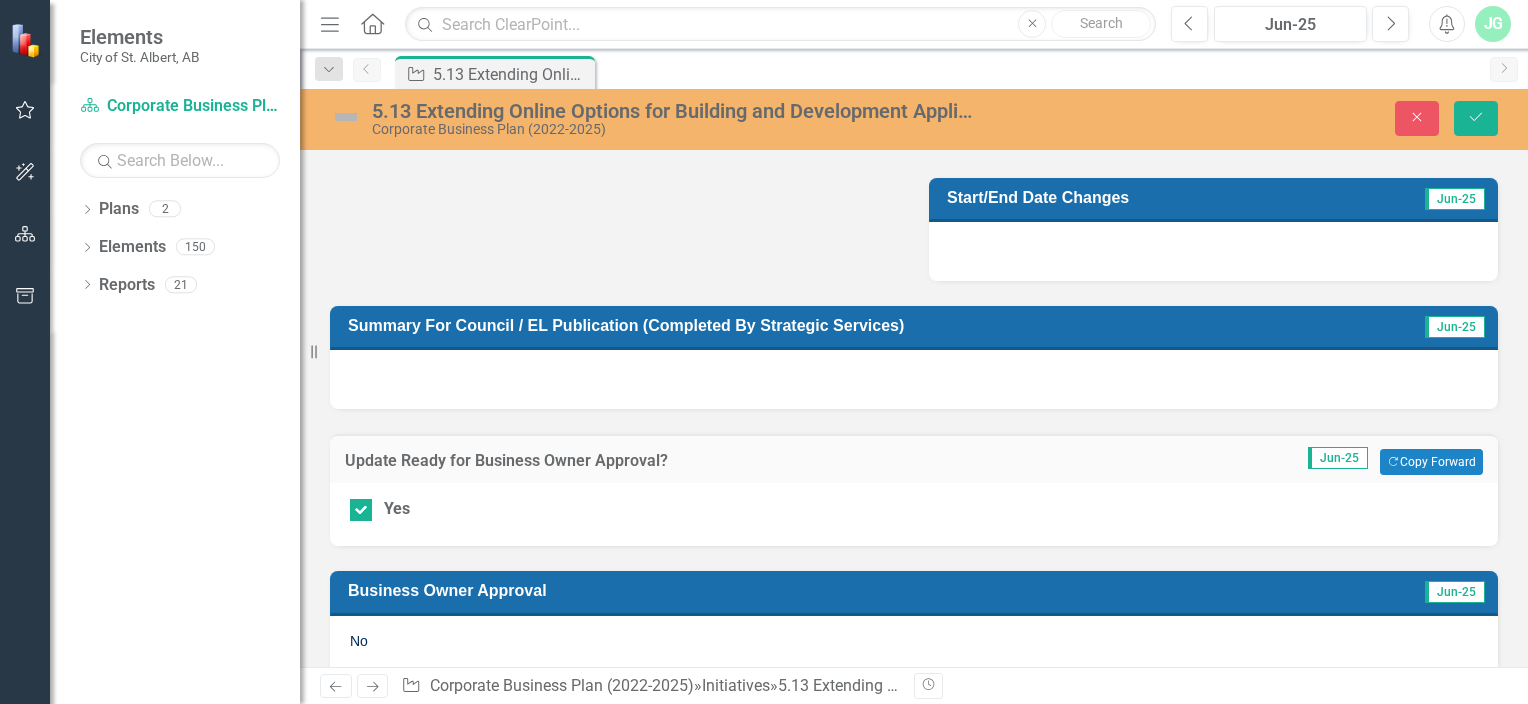 scroll, scrollTop: 1124, scrollLeft: 0, axis: vertical 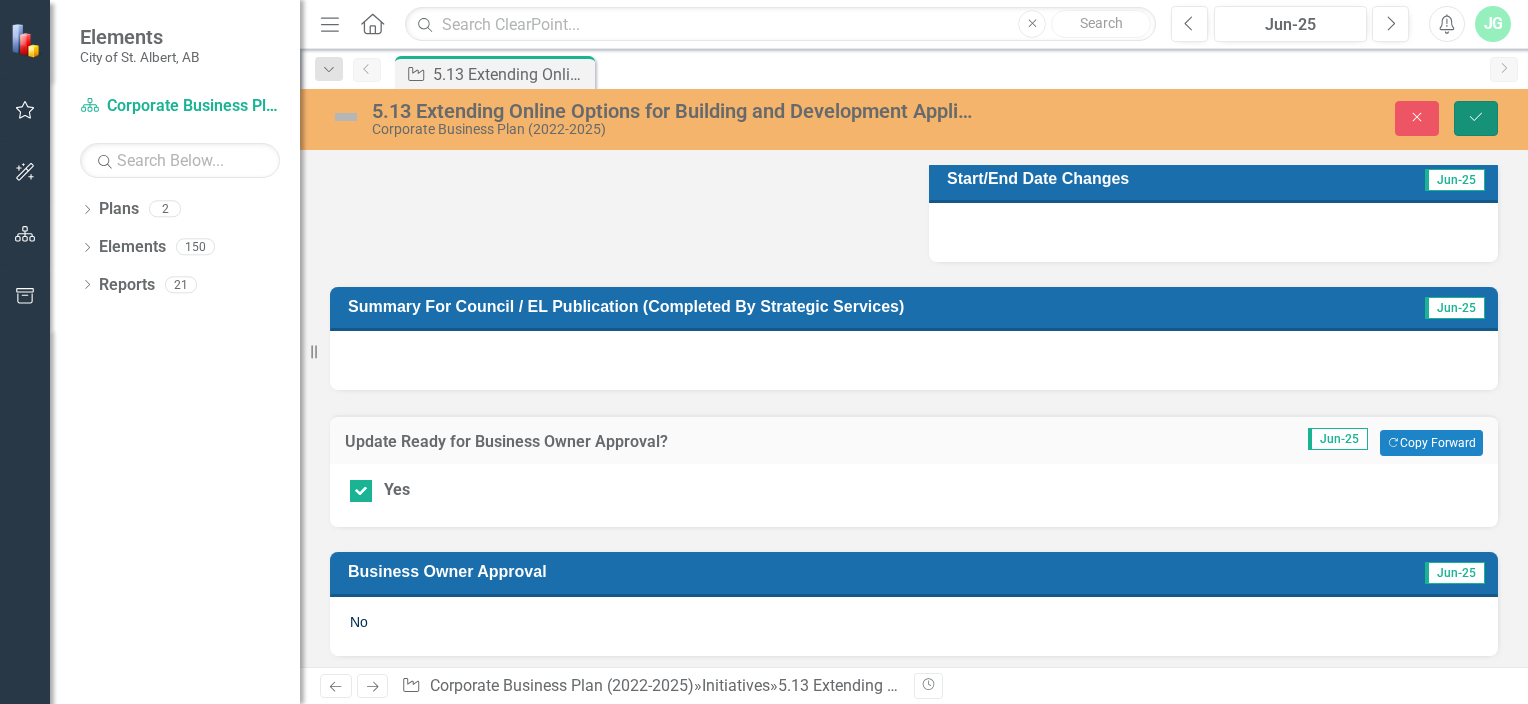 click on "Save" at bounding box center [1476, 117] 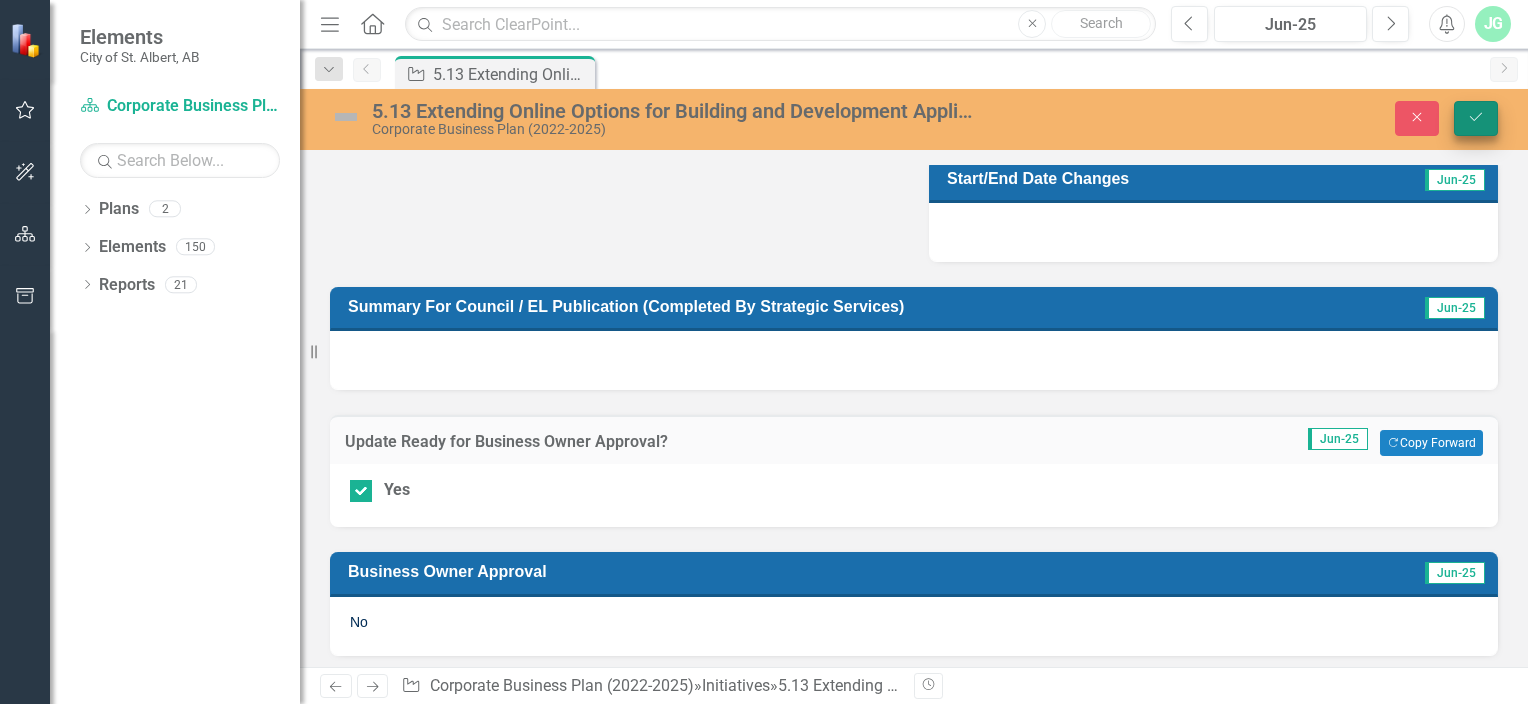 scroll, scrollTop: 646, scrollLeft: 0, axis: vertical 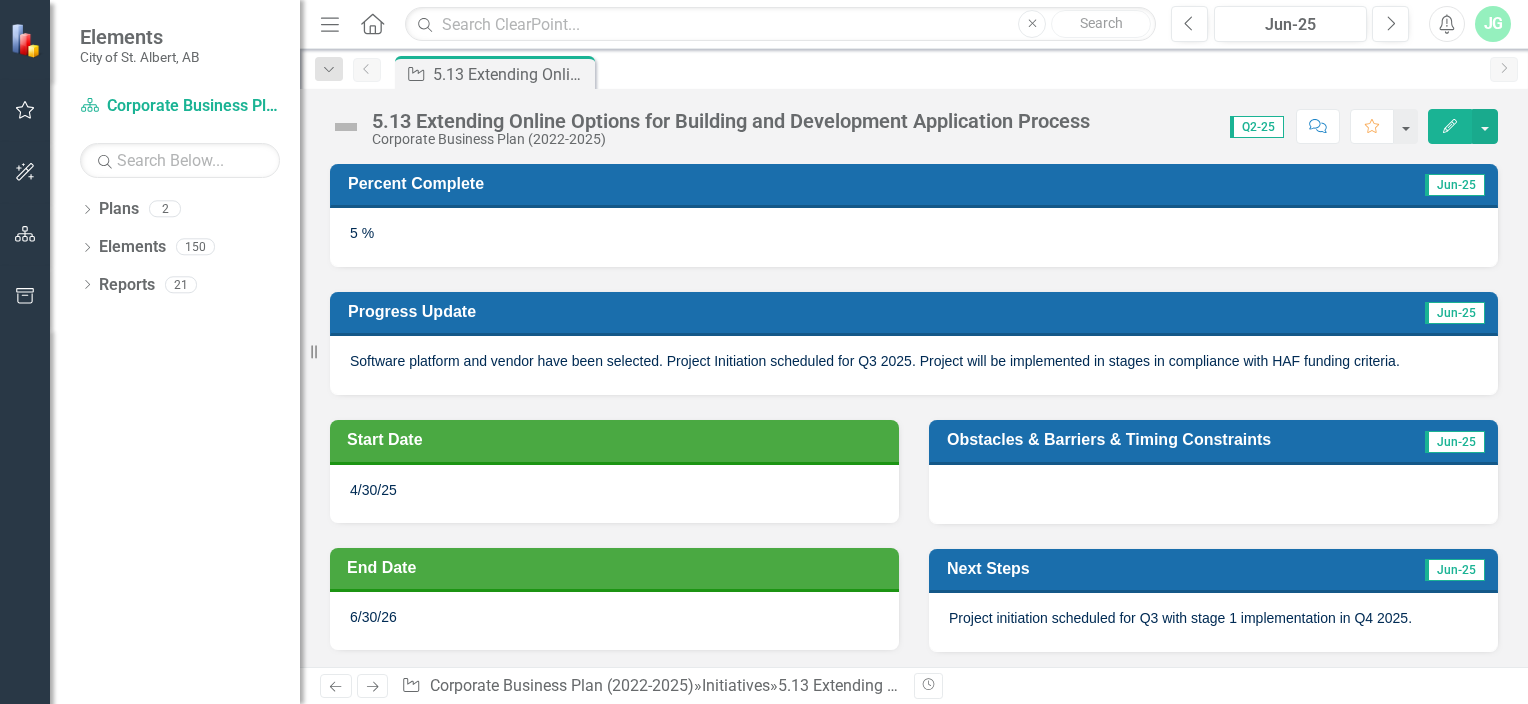 click on "[NUMBER].[NUMBER] Extending Online Options for Building and Development Application Process Corporate Business Plan ([YEAR]-[YEAR]) Score: [NUMBER].[NUMBER] [QUARTER]-[YEAR] Completed  Comment Favorite Edit" at bounding box center [914, 119] 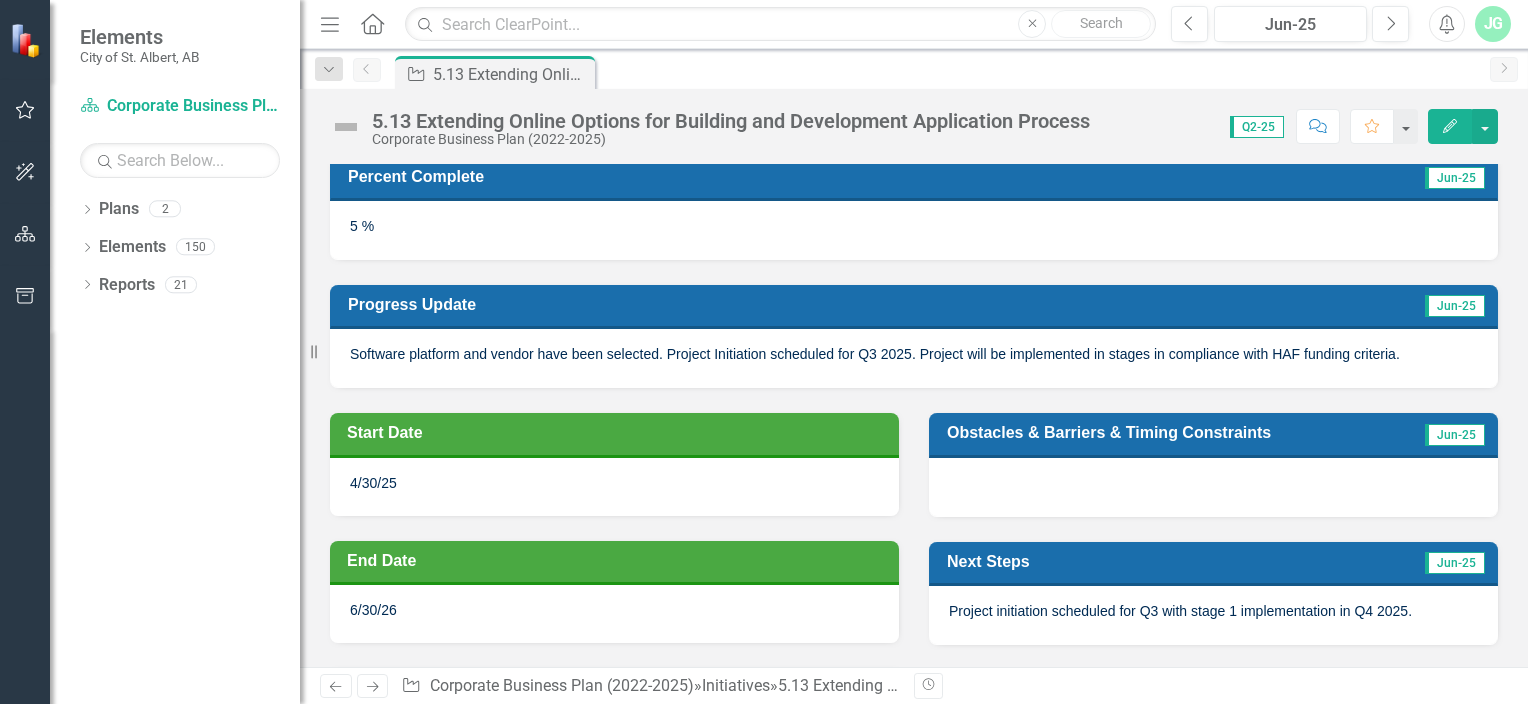 scroll, scrollTop: 0, scrollLeft: 0, axis: both 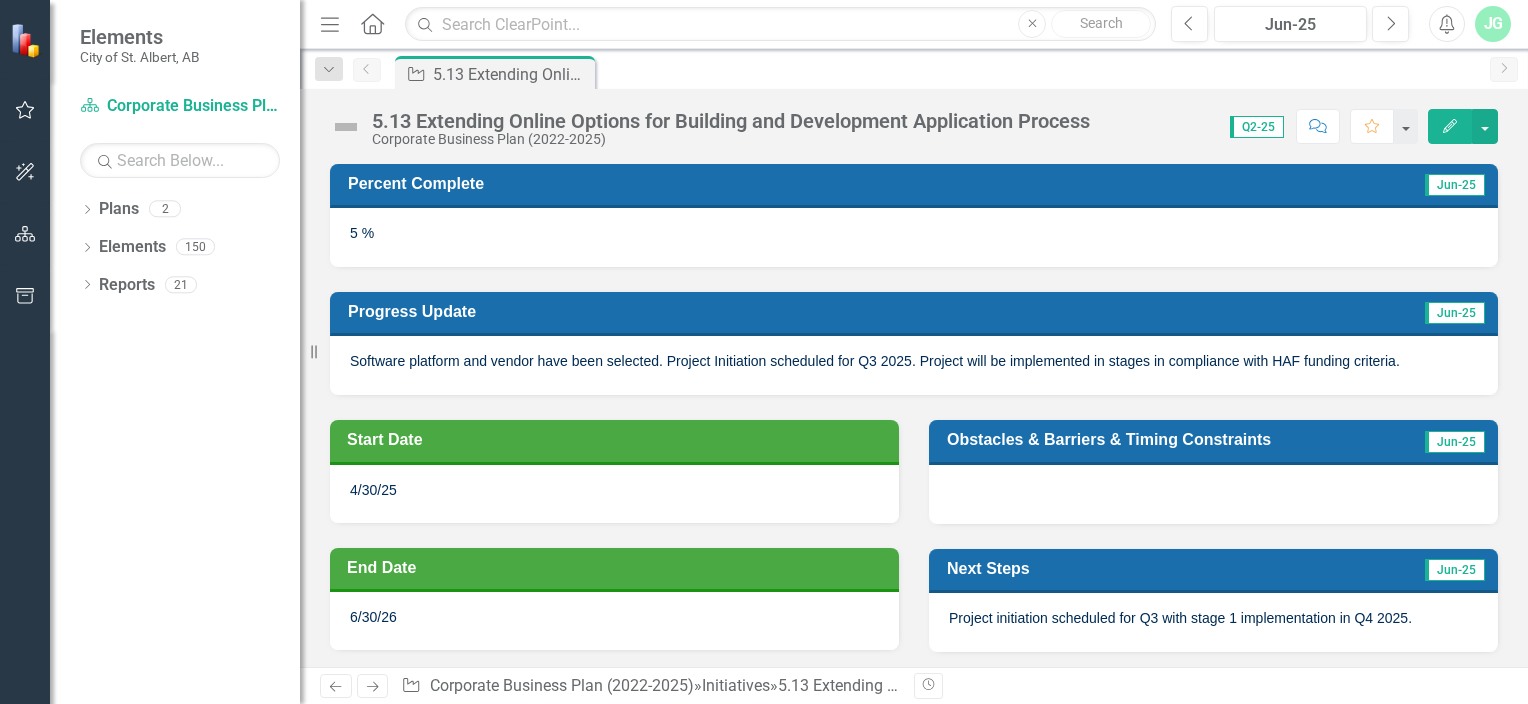 click on "Software platform and vendor have been selected. Project Initiation scheduled for Q3 2025. Project will be implemented in stages in compliance with HAF funding criteria." at bounding box center [875, 361] 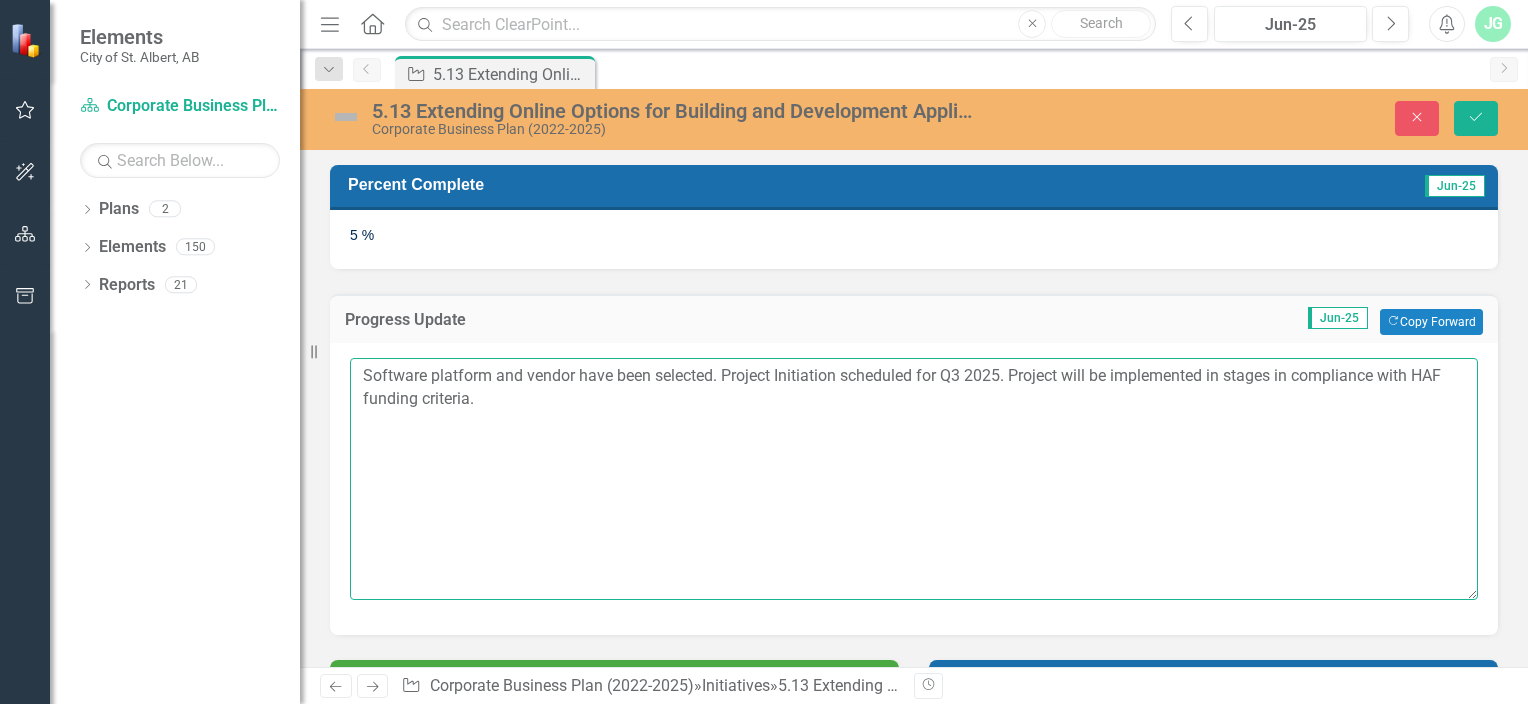 click on "Software platform and vendor have been selected. Project Initiation scheduled for Q3 2025. Project will be implemented in stages in compliance with HAF funding criteria." at bounding box center (914, 479) 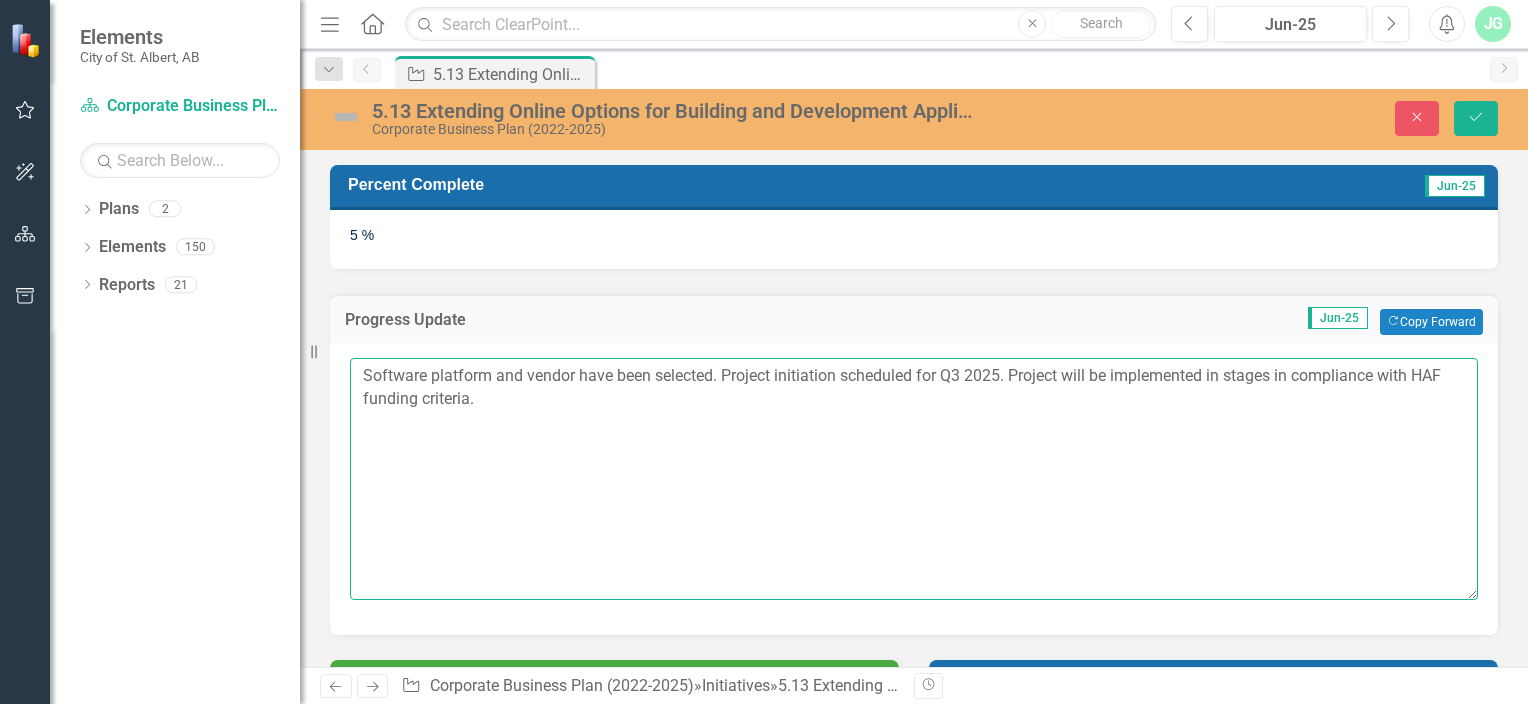 scroll, scrollTop: 8, scrollLeft: 0, axis: vertical 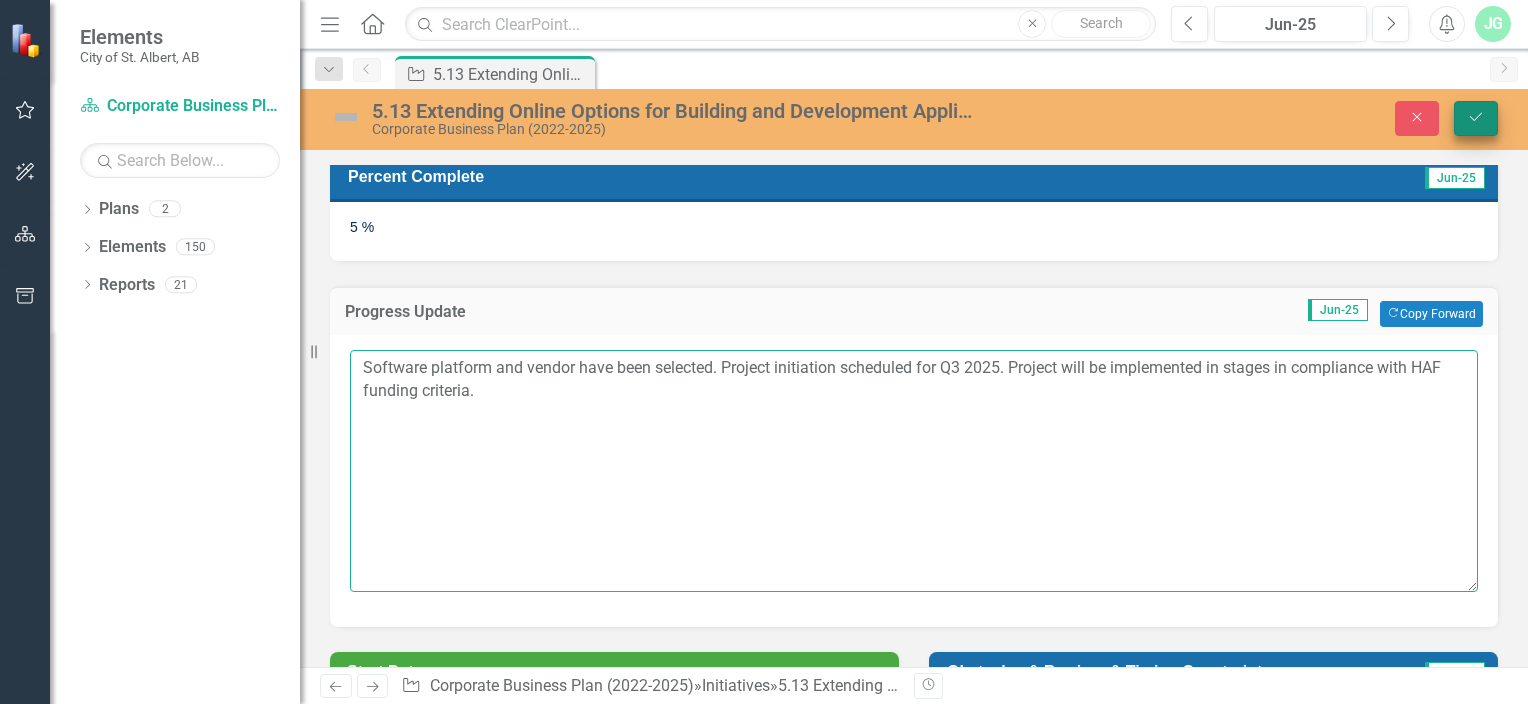 type on "Software platform and vendor have been selected. Project initiation scheduled for Q3 2025. Project will be implemented in stages in compliance with HAF funding criteria." 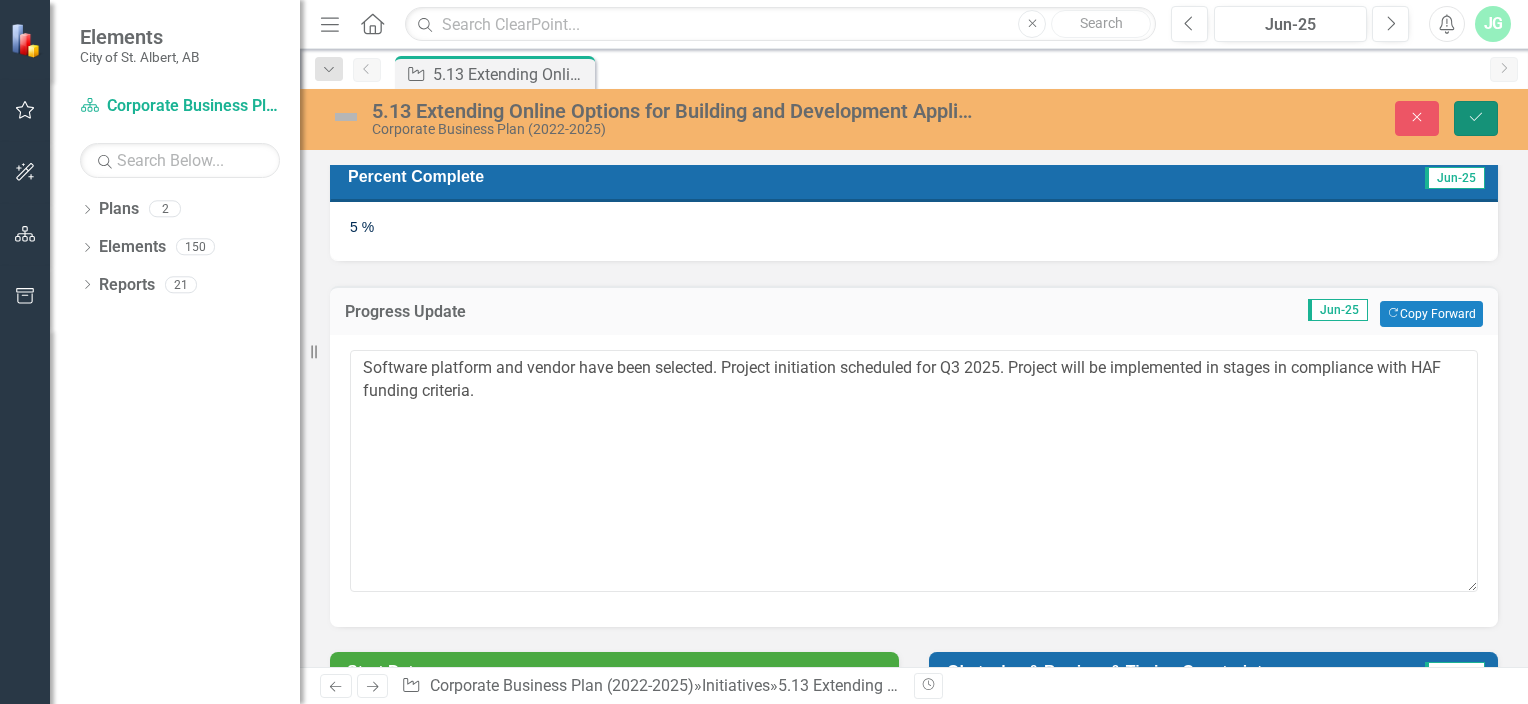 click on "Save" at bounding box center [1476, 117] 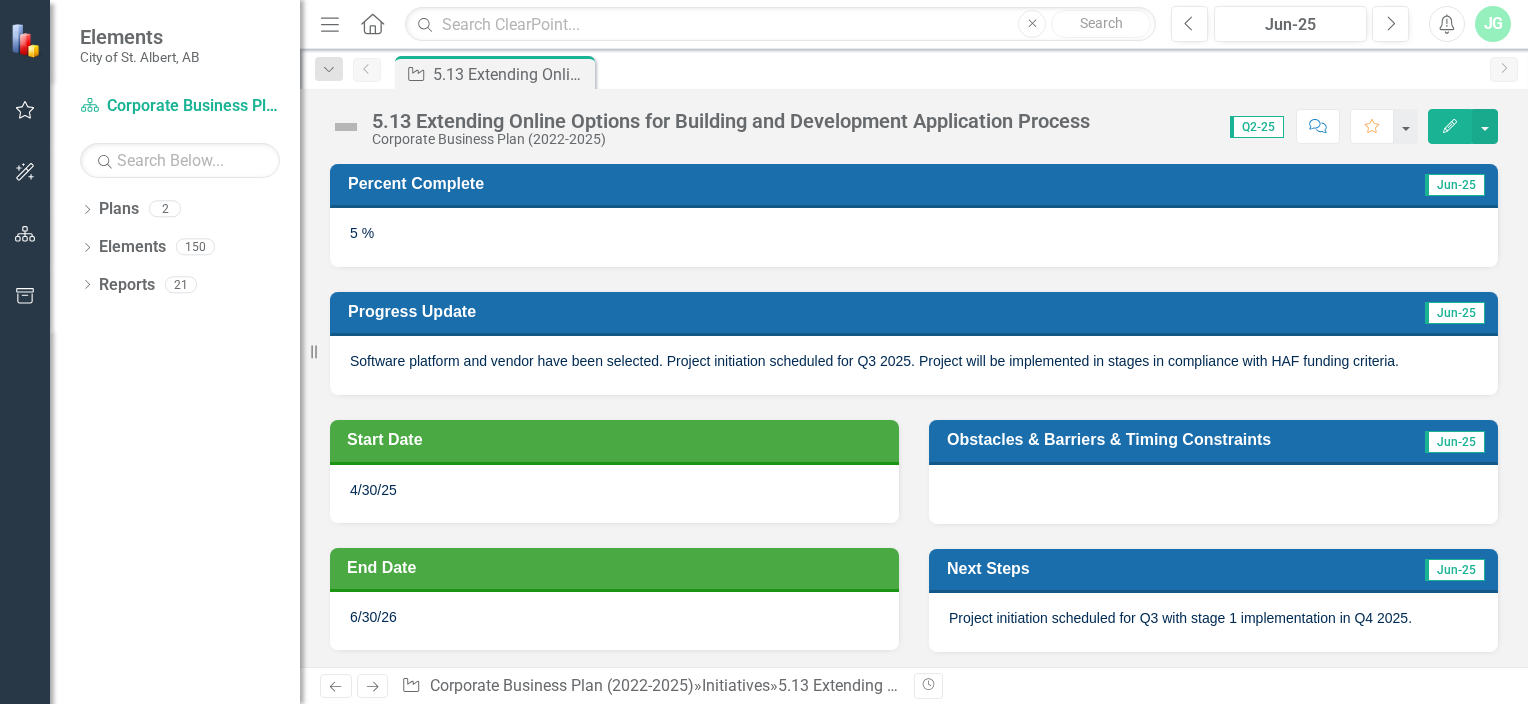click on "Project initiation scheduled for Q3 with stage 1 implementation in Q4 2025." at bounding box center [1180, 618] 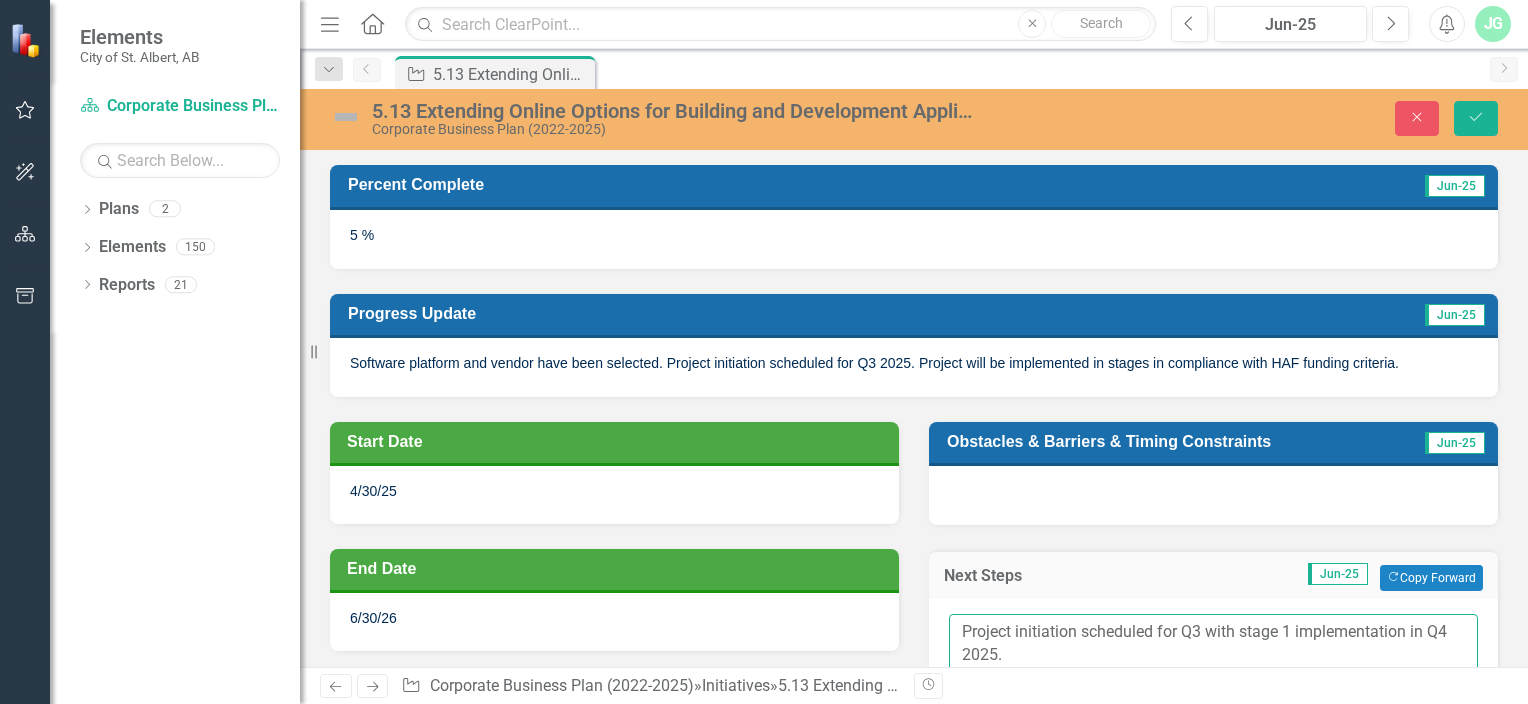 click on "Project initiation scheduled for Q3 with stage 1 implementation in Q4 2025." at bounding box center [1213, 735] 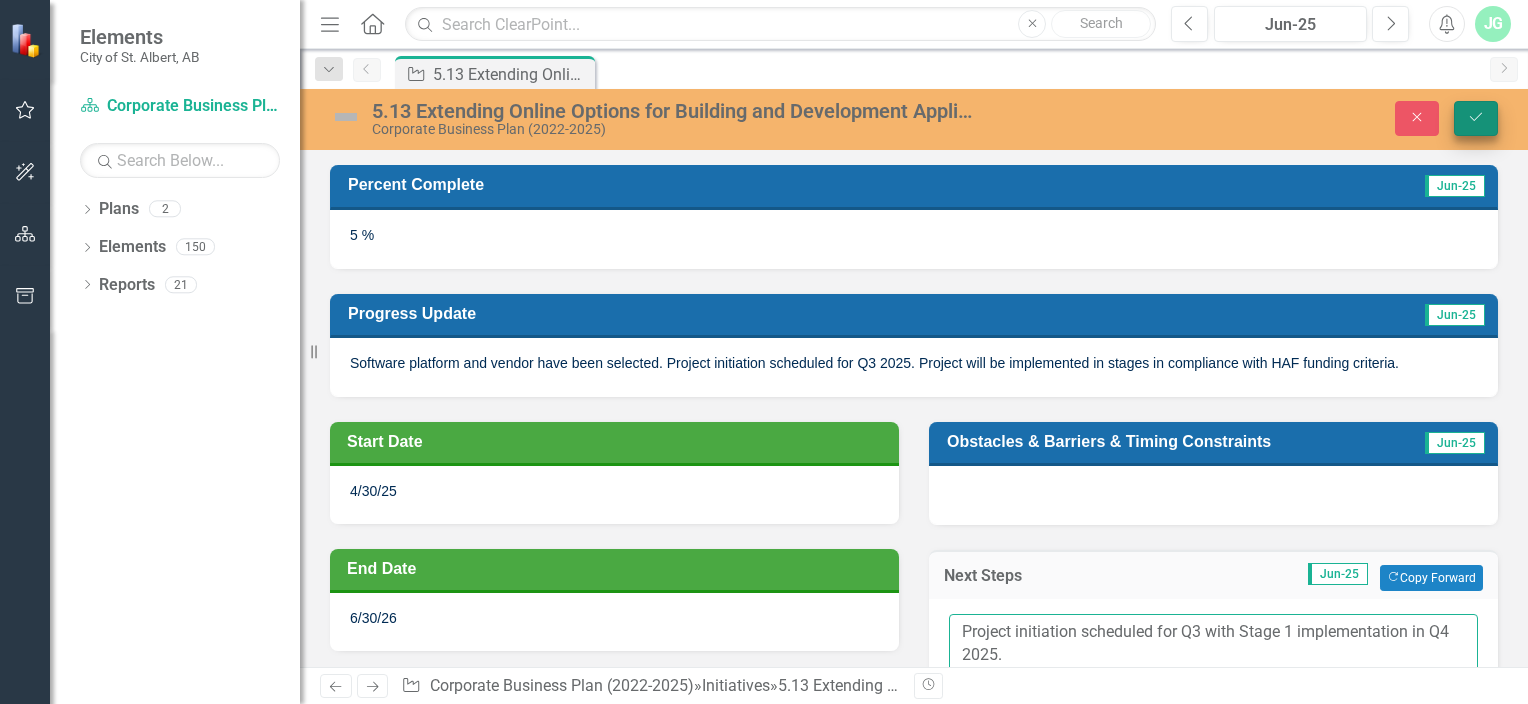 type on "Project initiation scheduled for Q3 with Stage 1 implementation in Q4 2025." 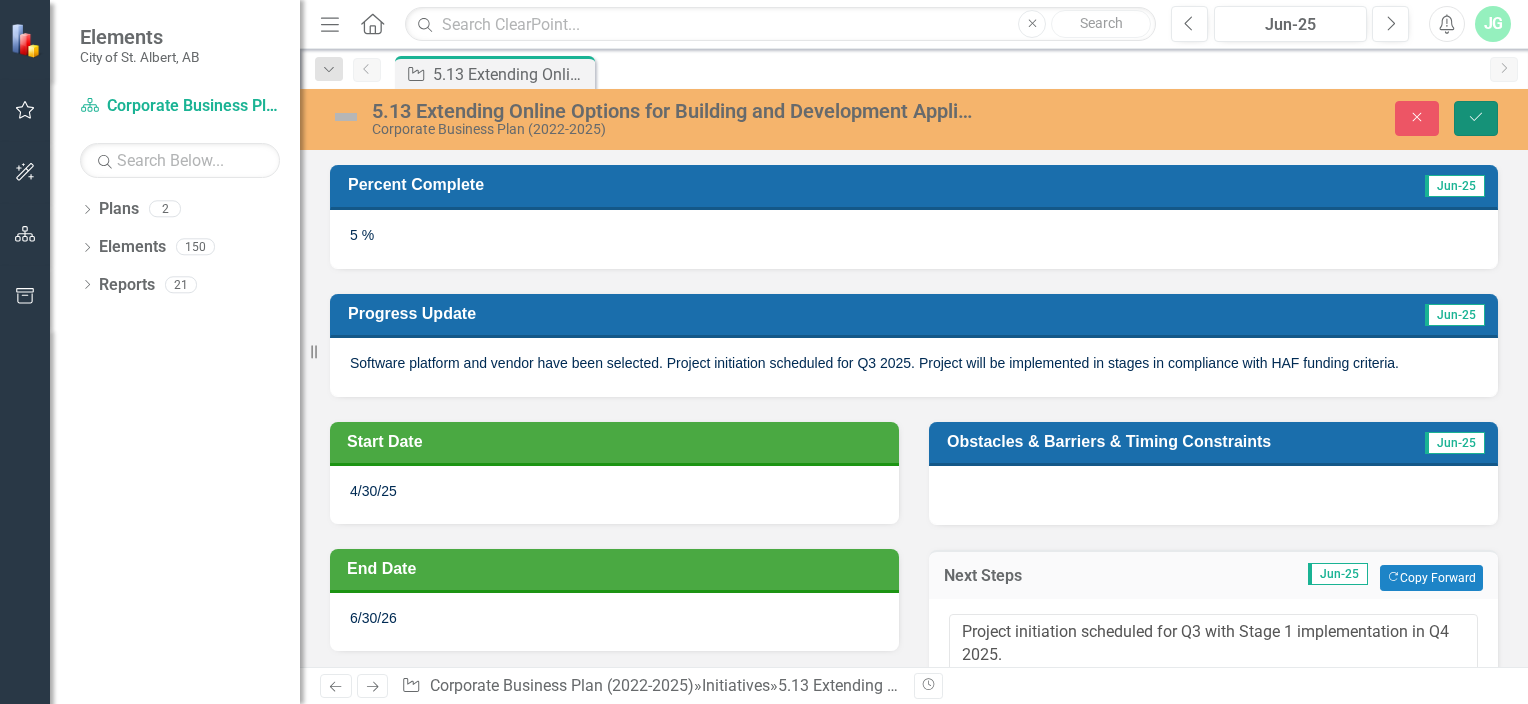 click on "Save" at bounding box center (1476, 117) 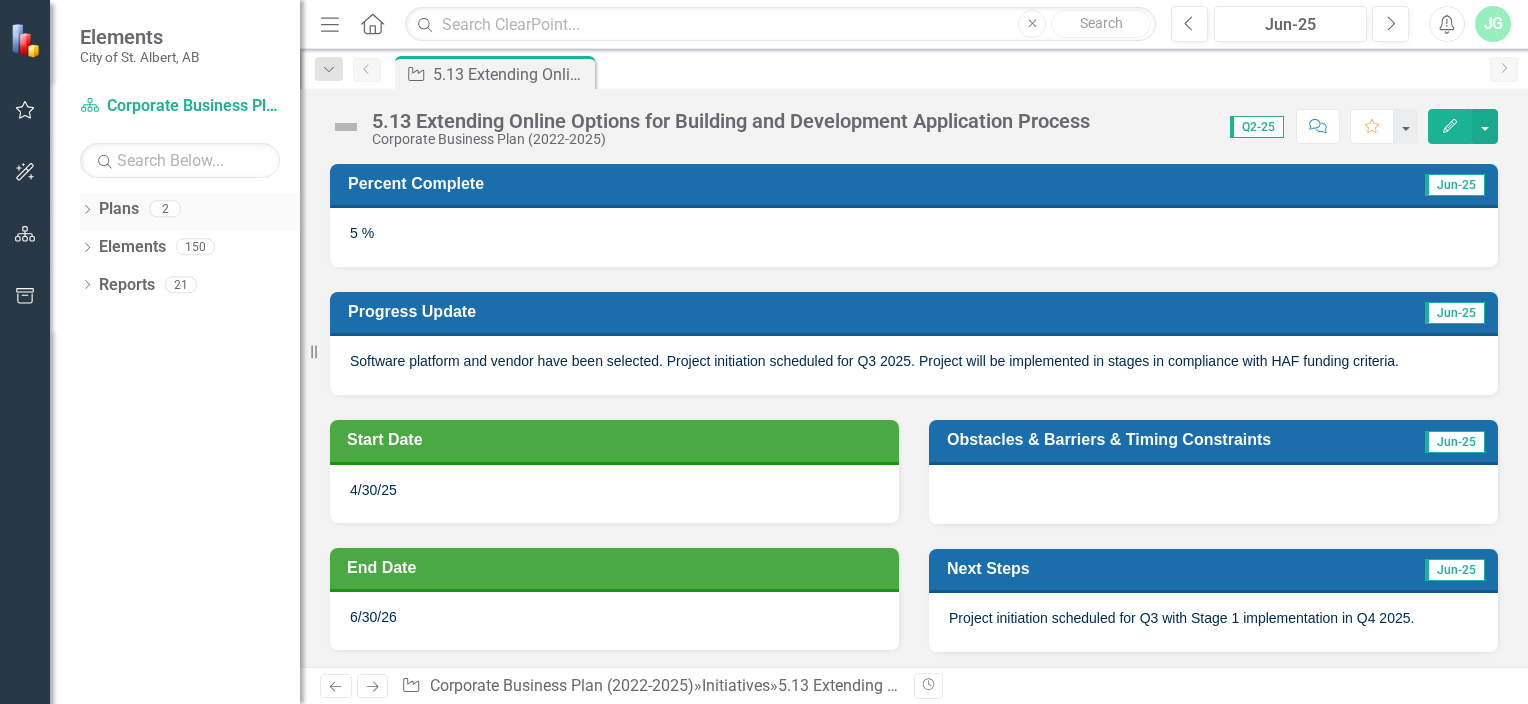 click on "Dropdown" at bounding box center [87, 211] 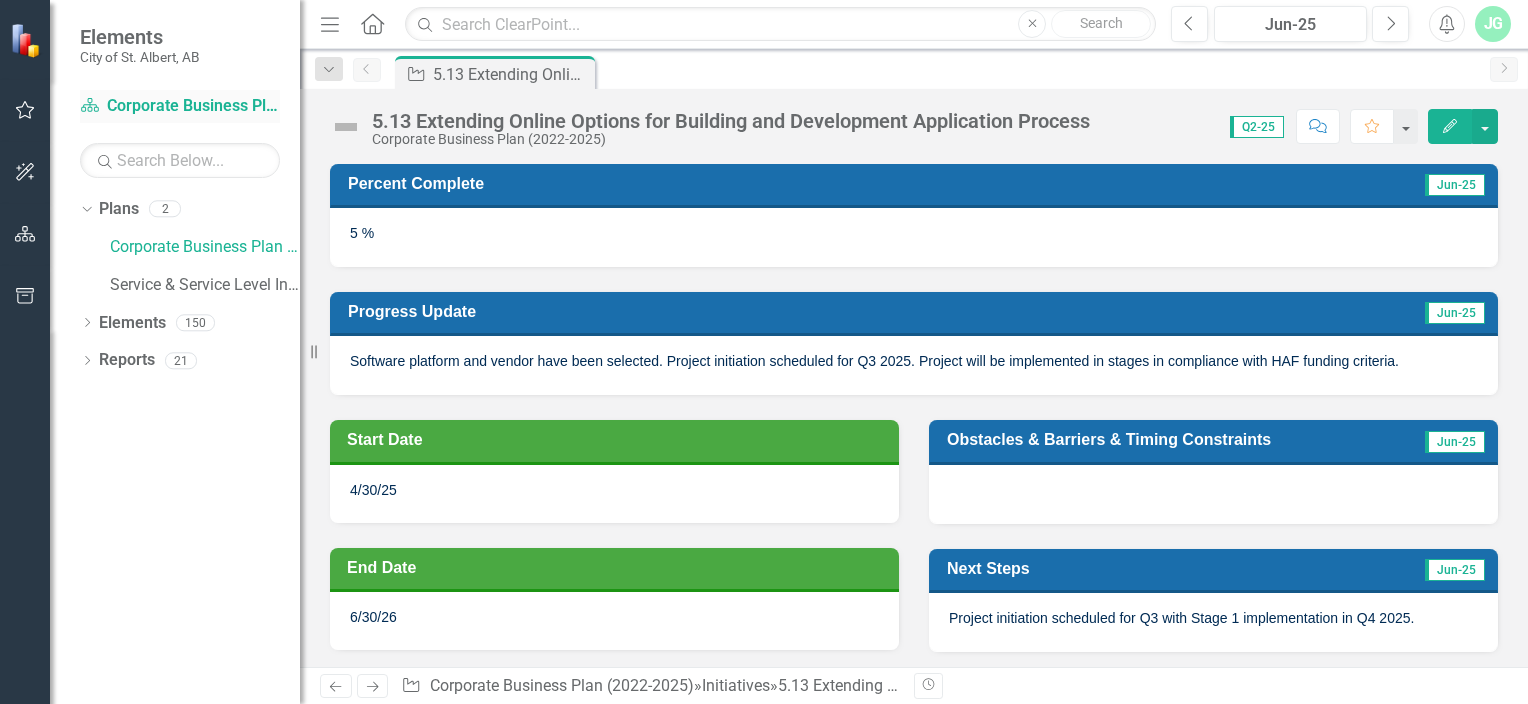click on "Plan Corporate Business Plan (2022-2025)" at bounding box center (180, 106) 